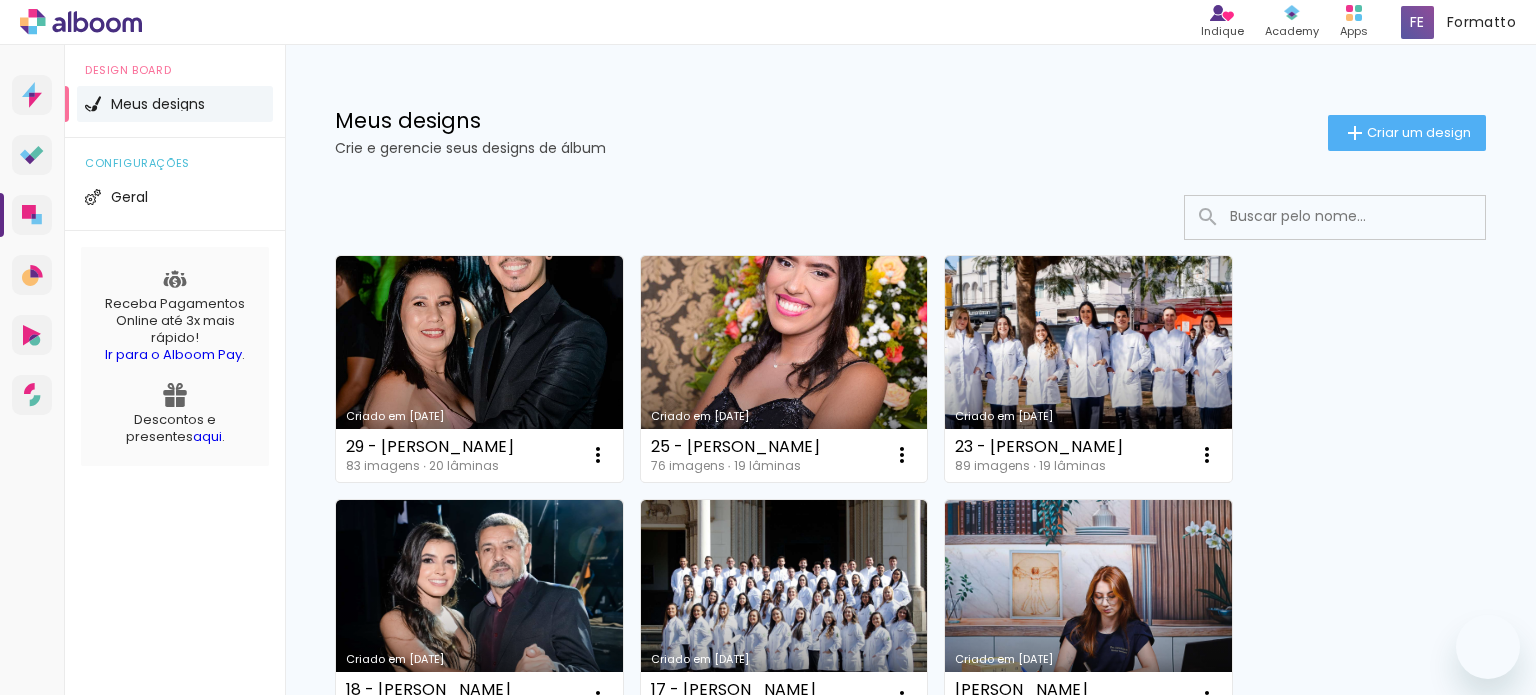 scroll, scrollTop: 0, scrollLeft: 0, axis: both 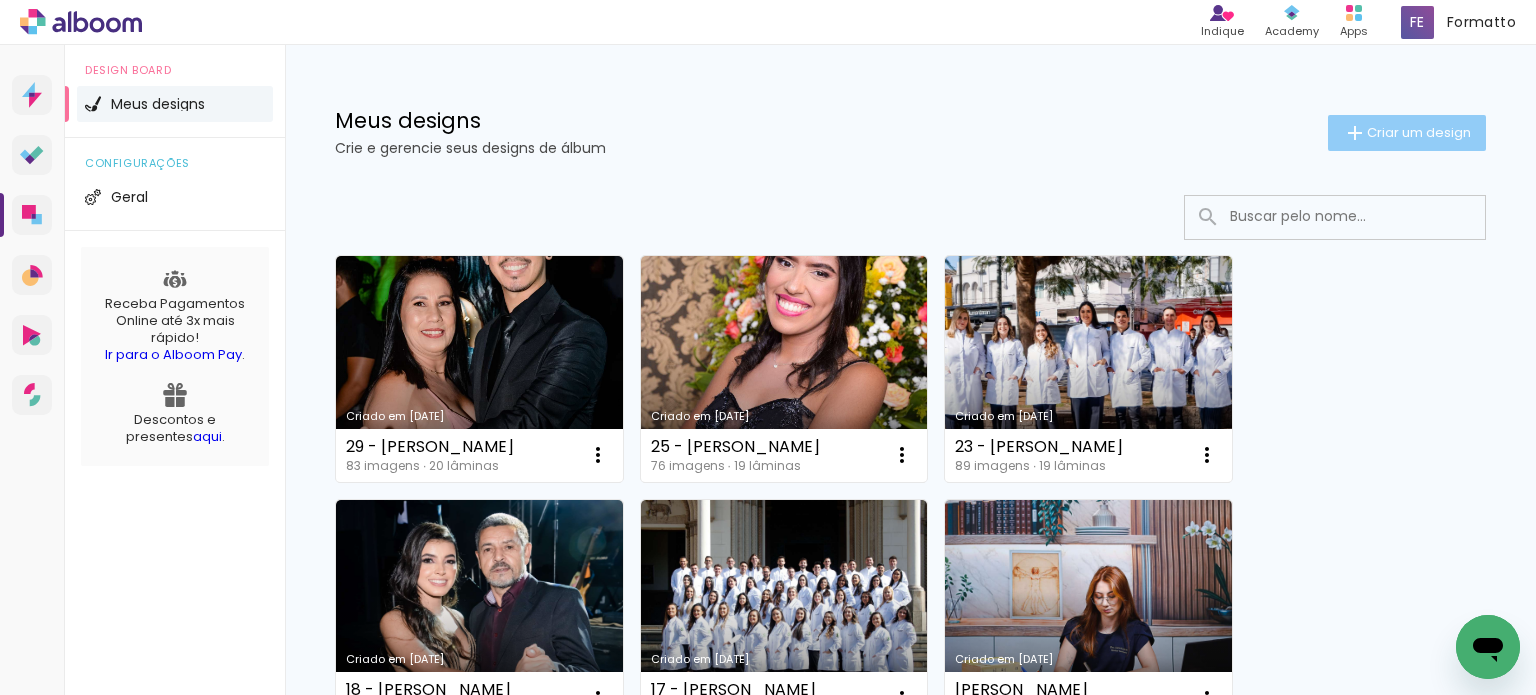 click on "Criar um design" 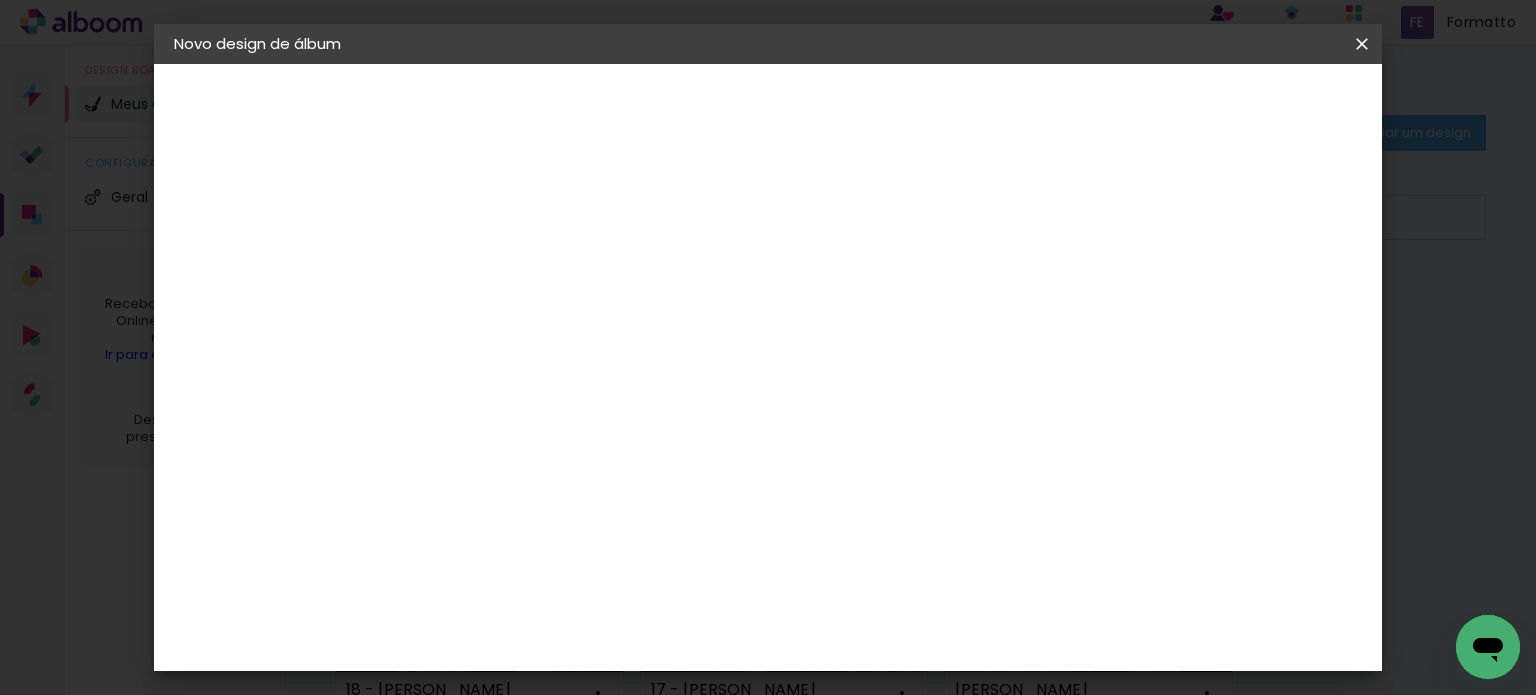 click at bounding box center (501, 268) 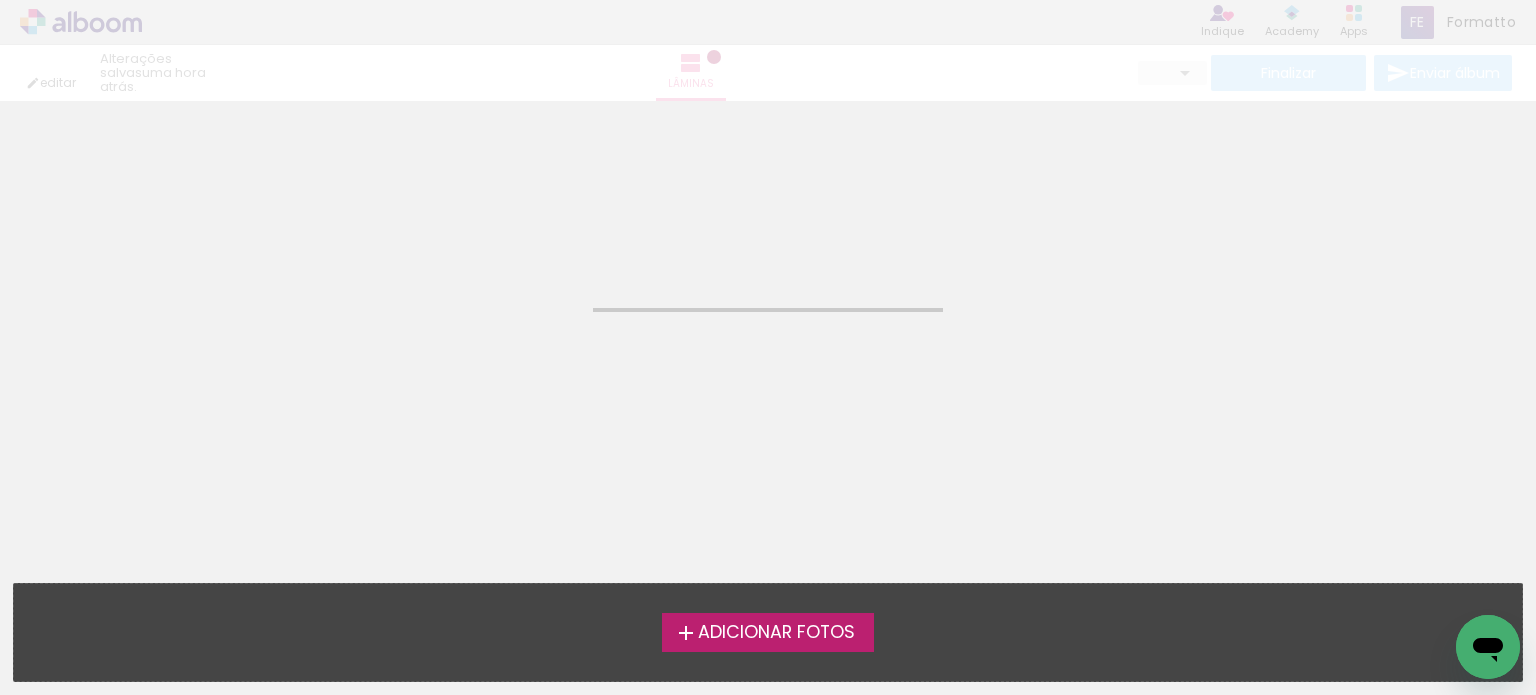 click on "Adicionar Fotos" at bounding box center [776, 633] 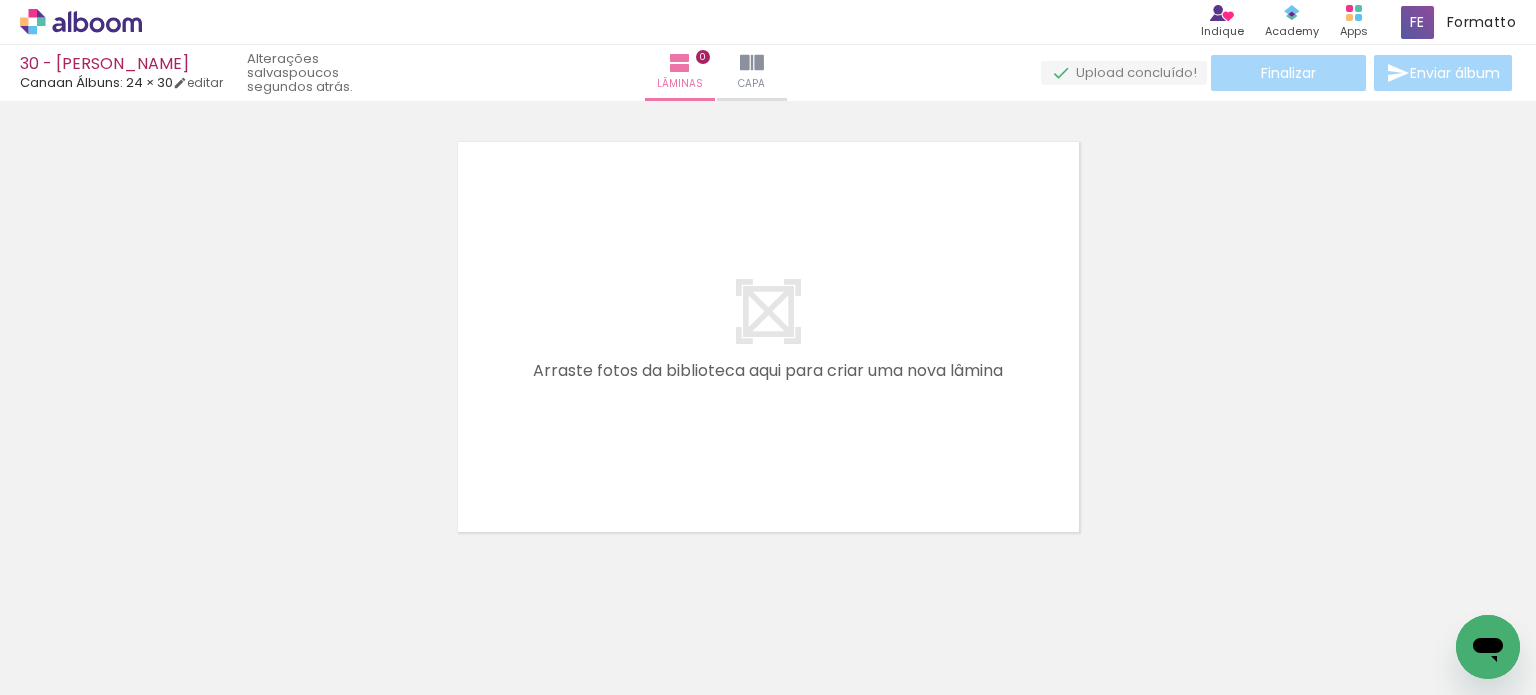 scroll, scrollTop: 25, scrollLeft: 0, axis: vertical 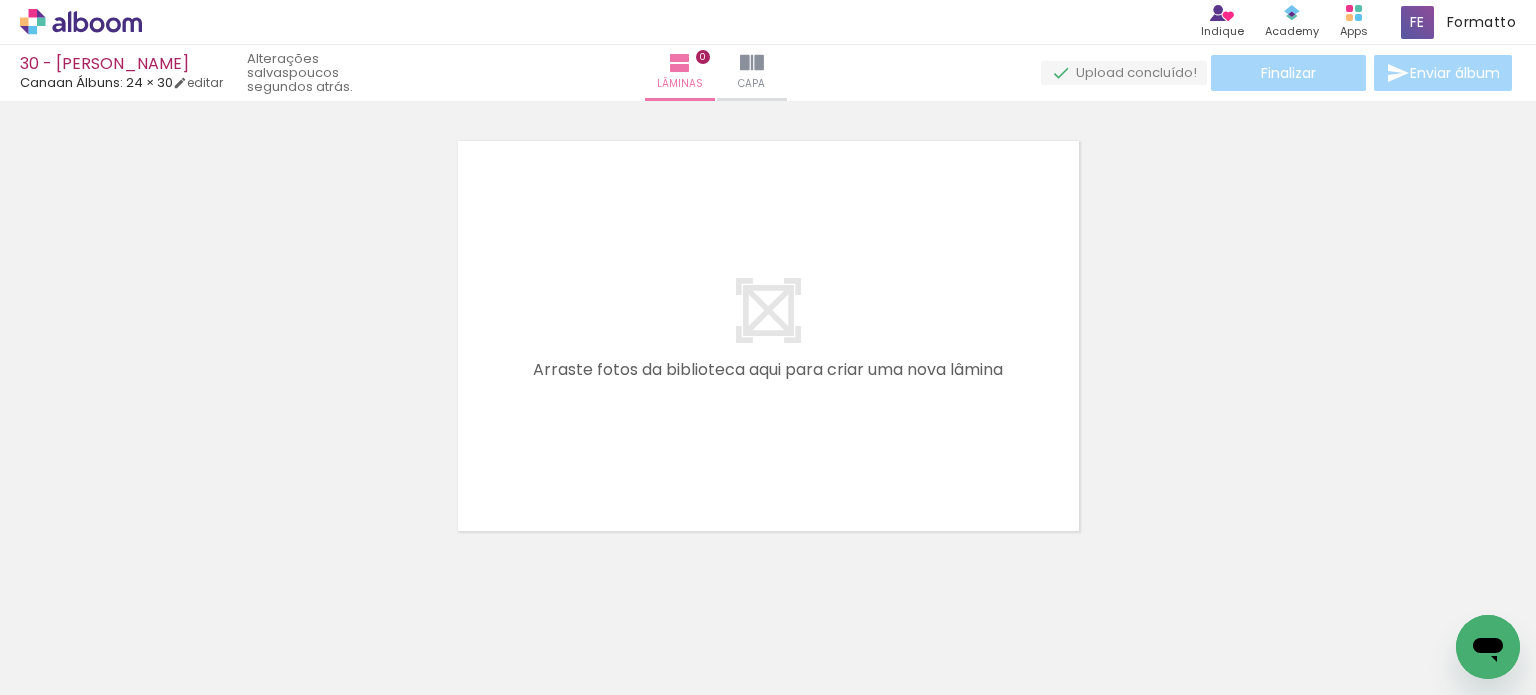 click on "Adicionar
Fotos" at bounding box center (71, 668) 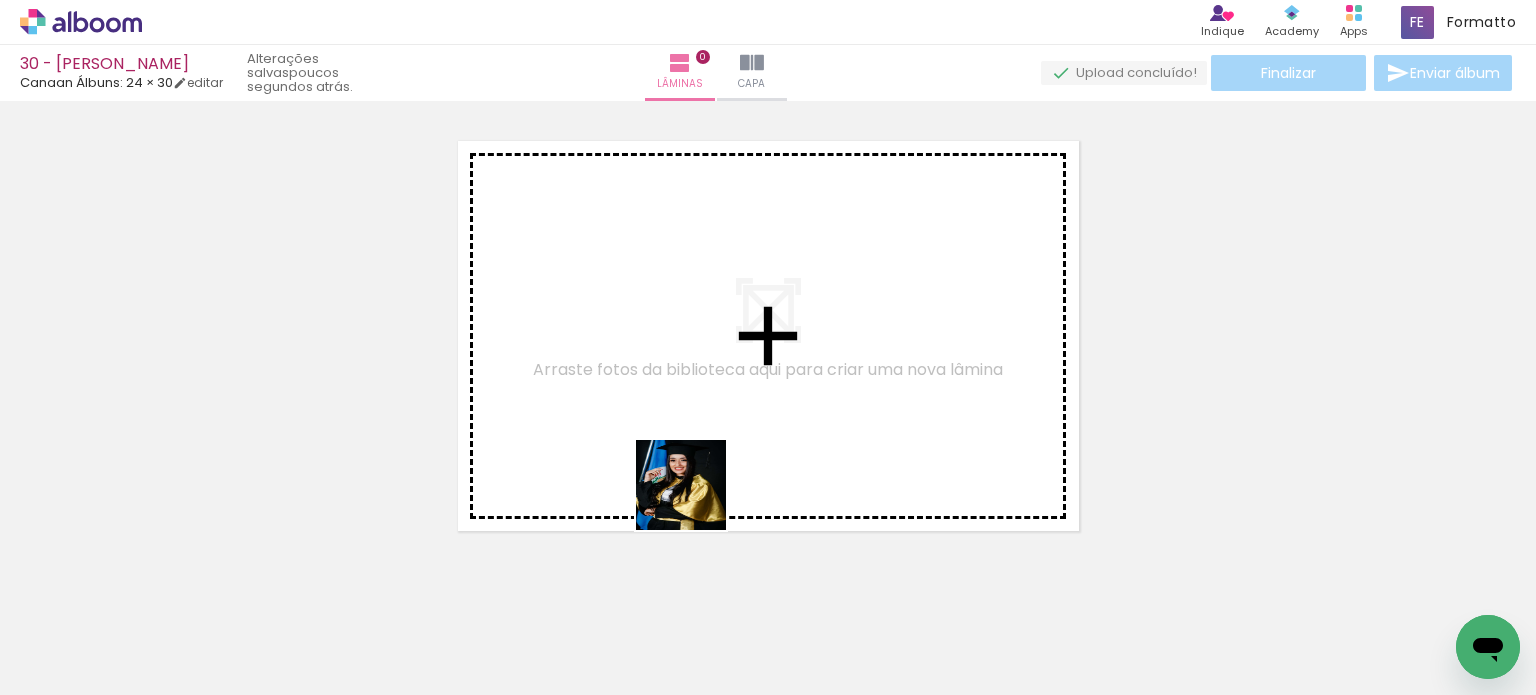 drag, startPoint x: 572, startPoint y: 635, endPoint x: 726, endPoint y: 445, distance: 244.5731 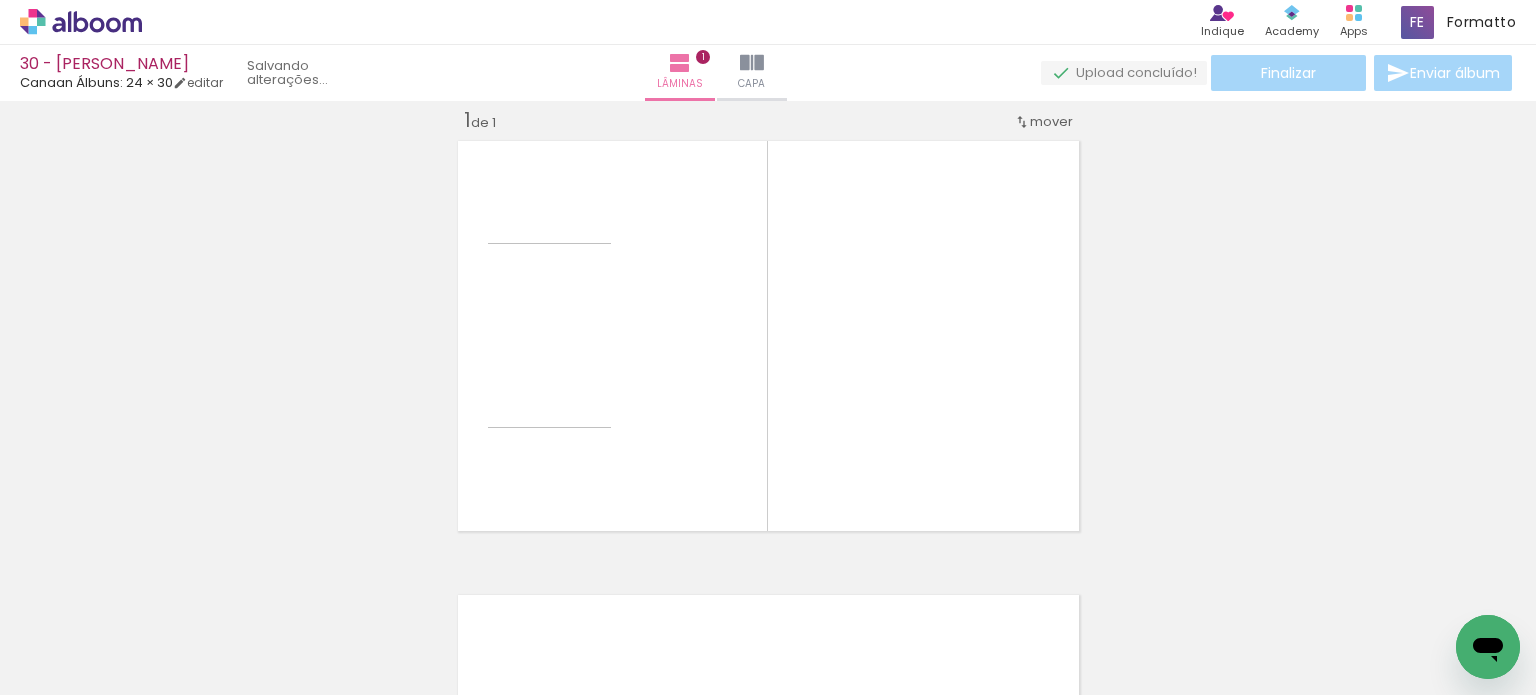 scroll, scrollTop: 25, scrollLeft: 0, axis: vertical 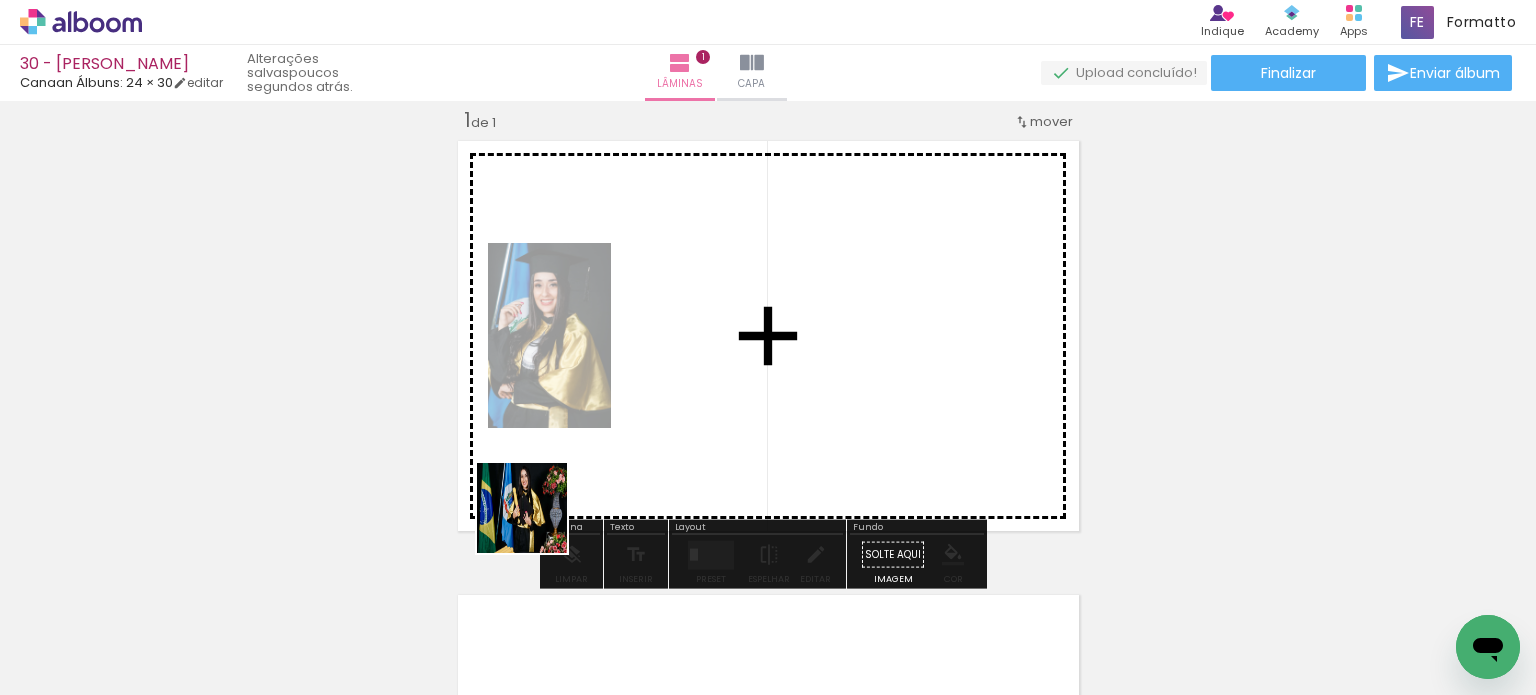 drag, startPoint x: 424, startPoint y: 631, endPoint x: 590, endPoint y: 459, distance: 239.03975 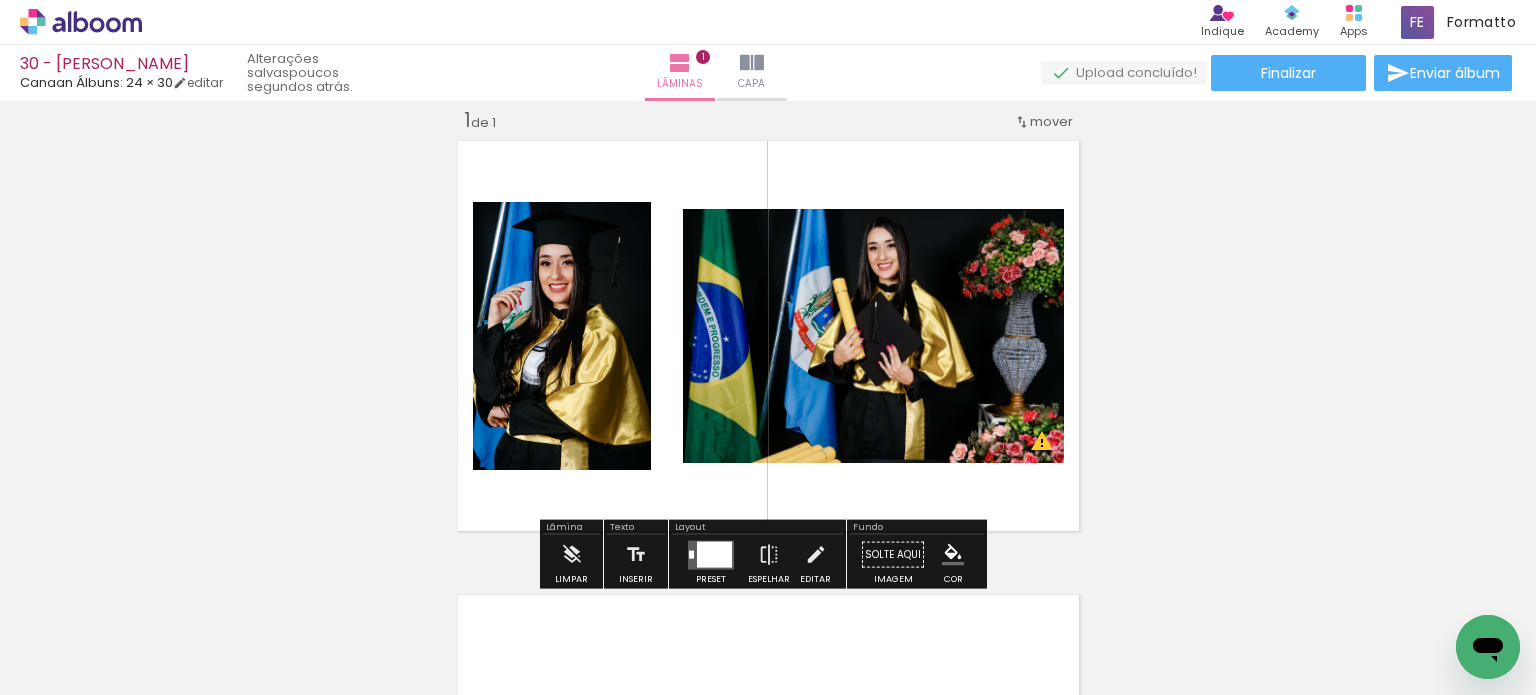 click on "Todas as fotos" at bounding box center (56, 634) 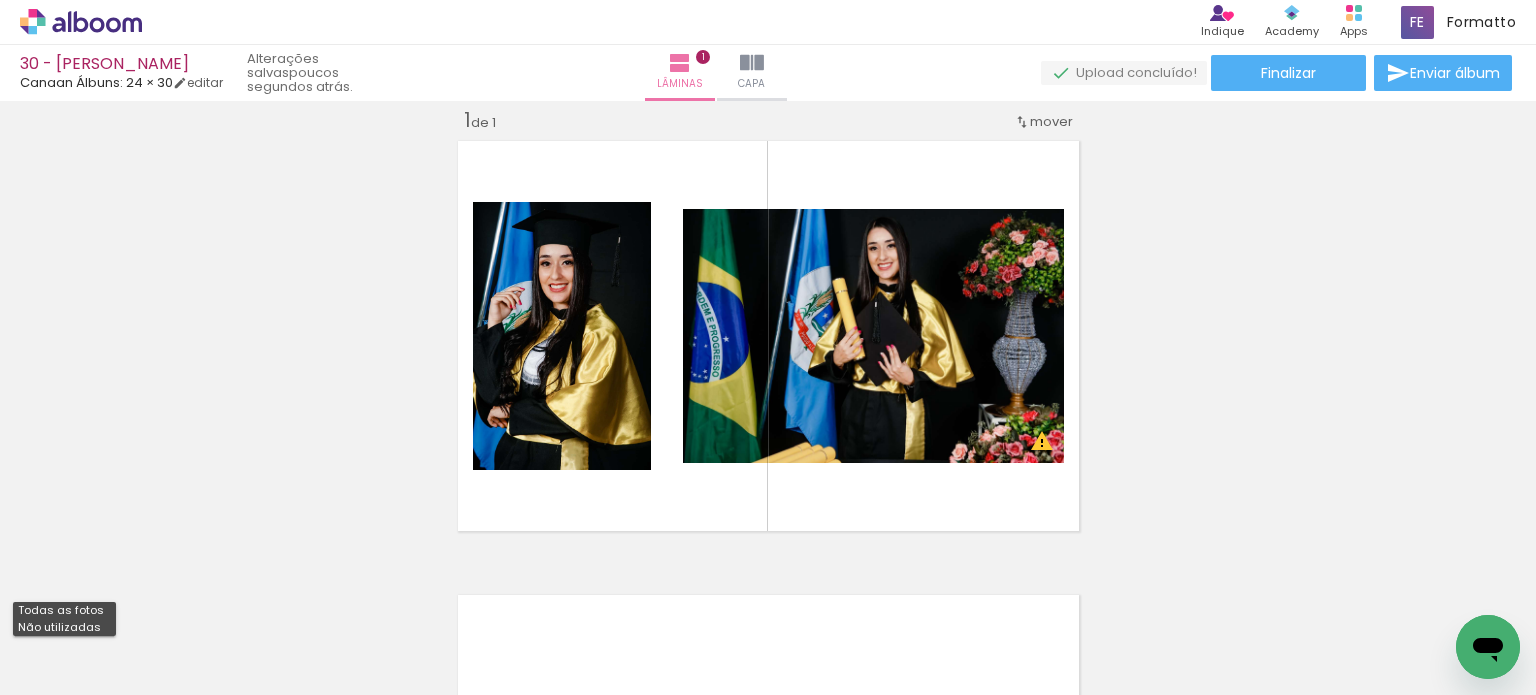 click on "Não utilizadas" at bounding box center (0, 0) 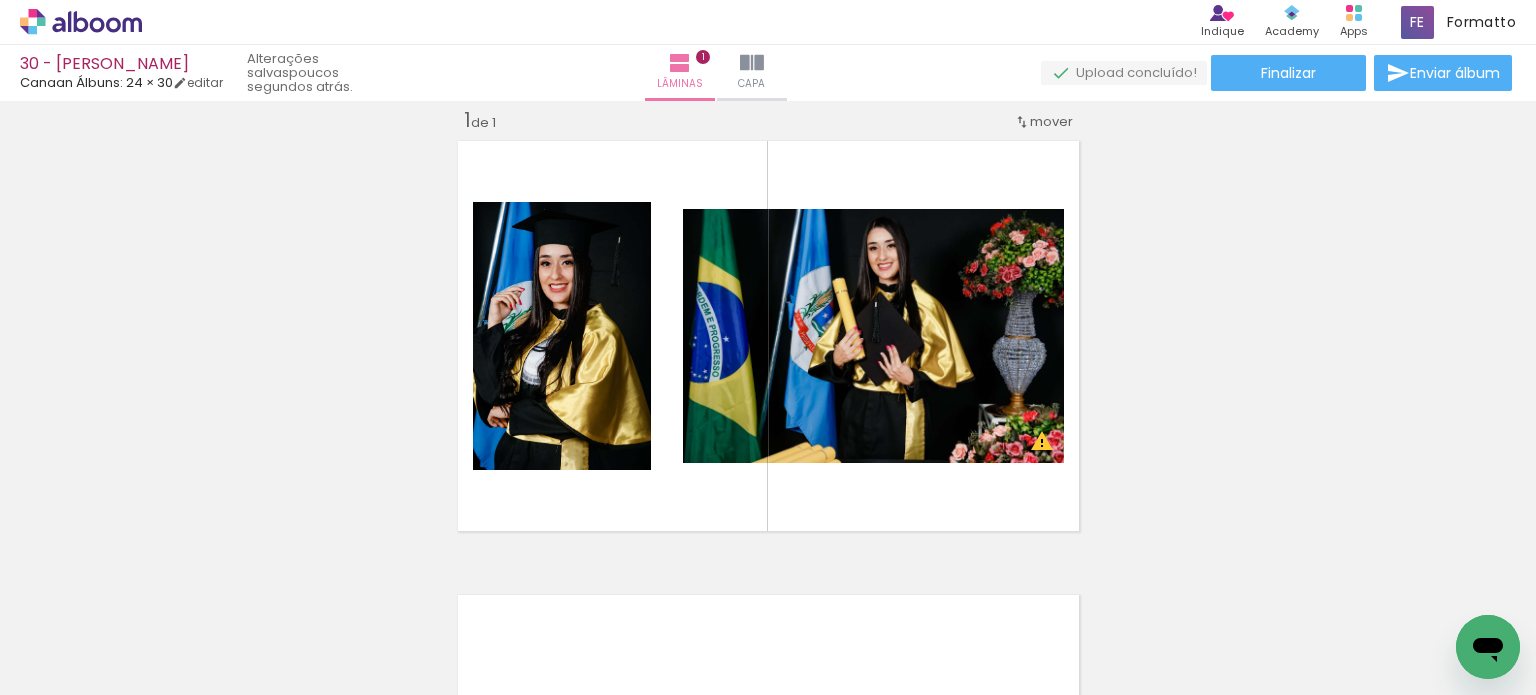 scroll, scrollTop: 0, scrollLeft: 6172, axis: horizontal 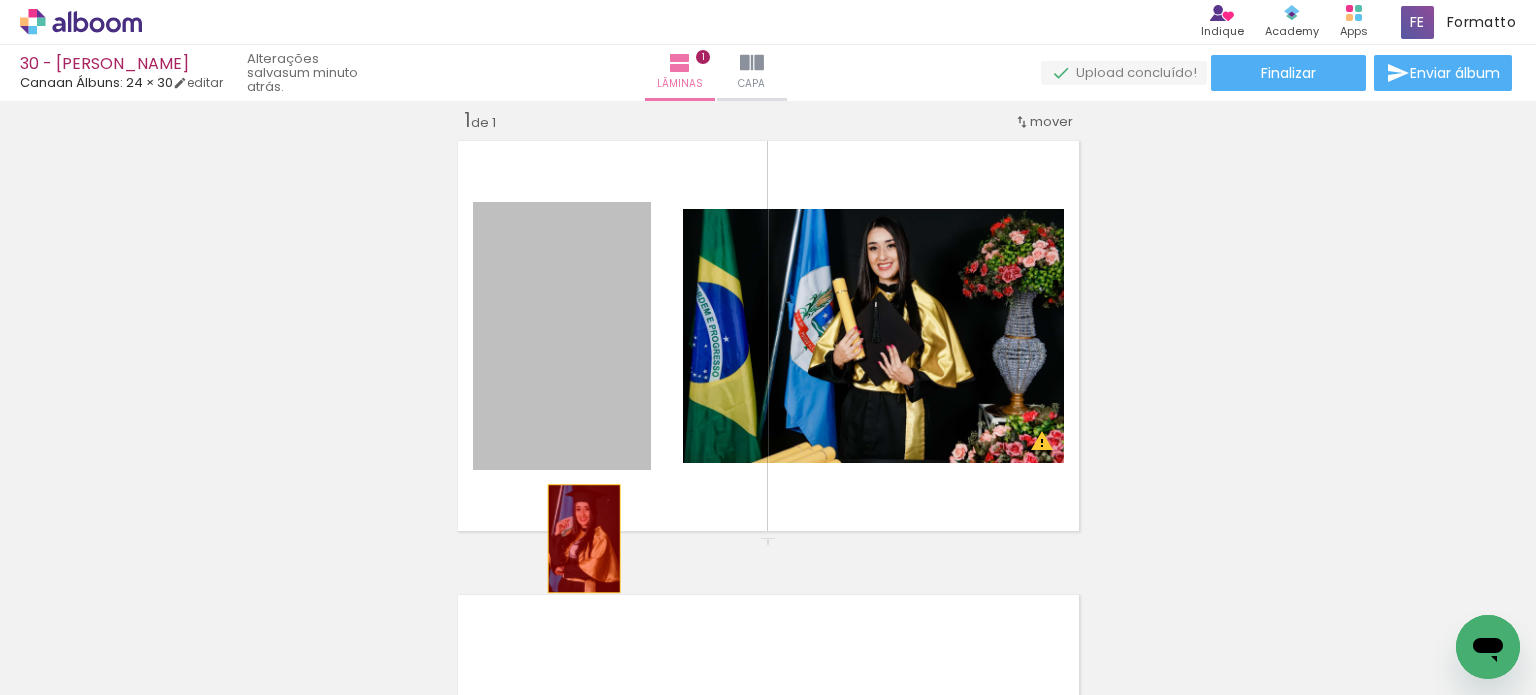 drag, startPoint x: 572, startPoint y: 323, endPoint x: 582, endPoint y: 656, distance: 333.15012 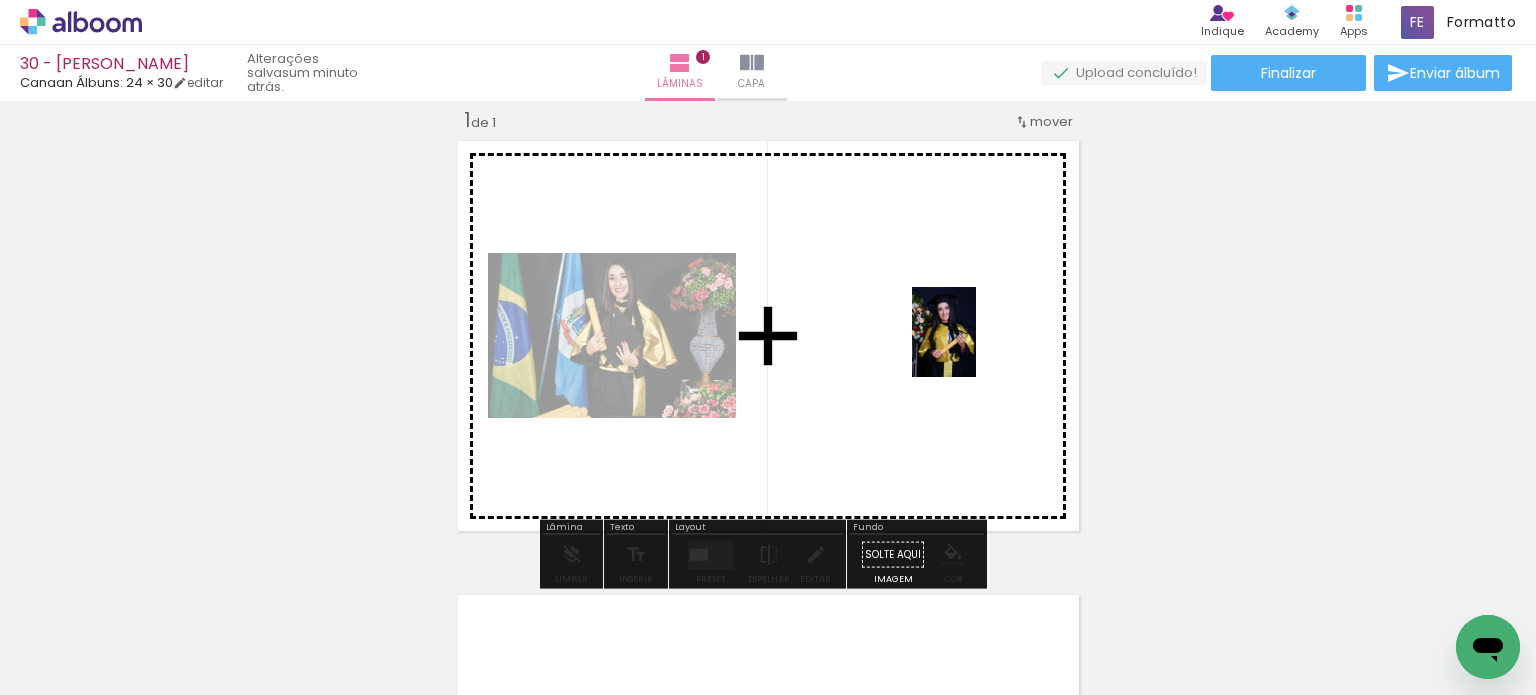 drag, startPoint x: 1101, startPoint y: 544, endPoint x: 972, endPoint y: 347, distance: 235.47824 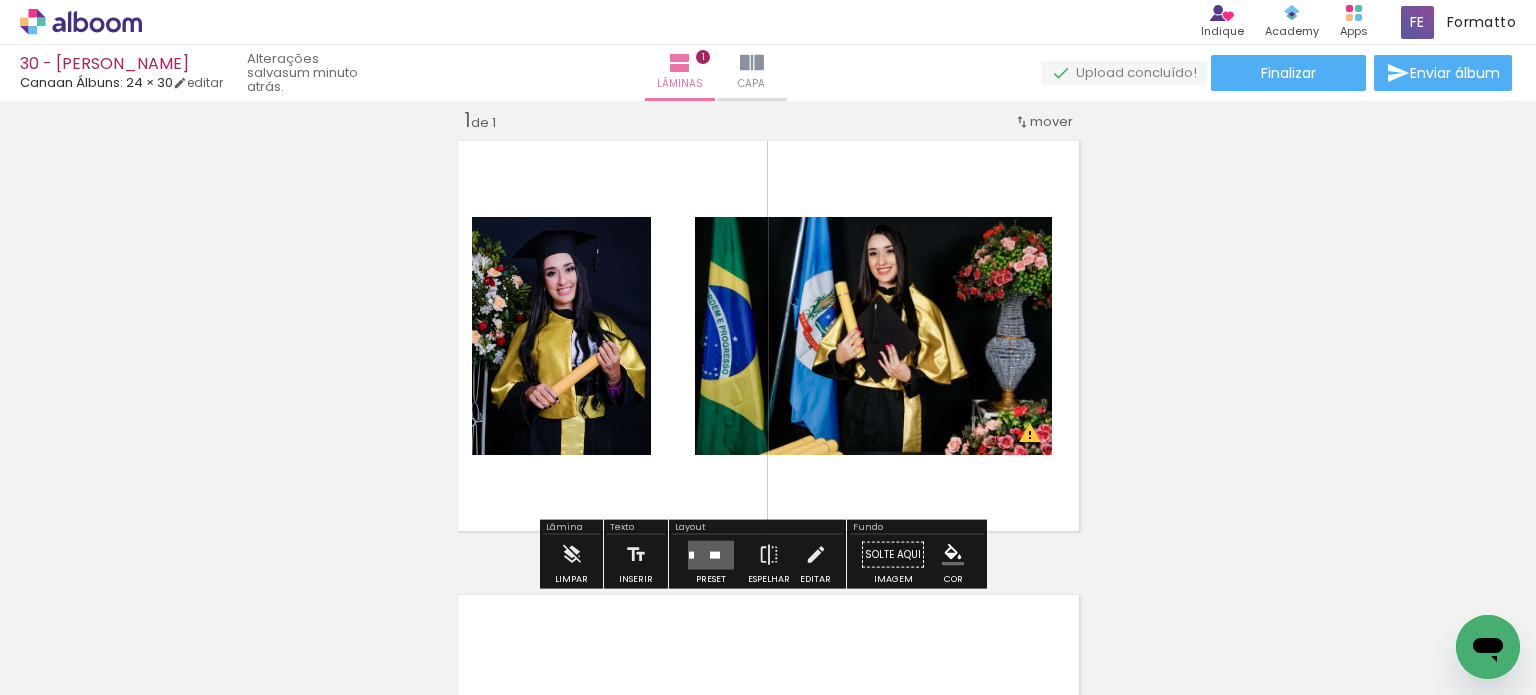 scroll, scrollTop: 0, scrollLeft: 9945, axis: horizontal 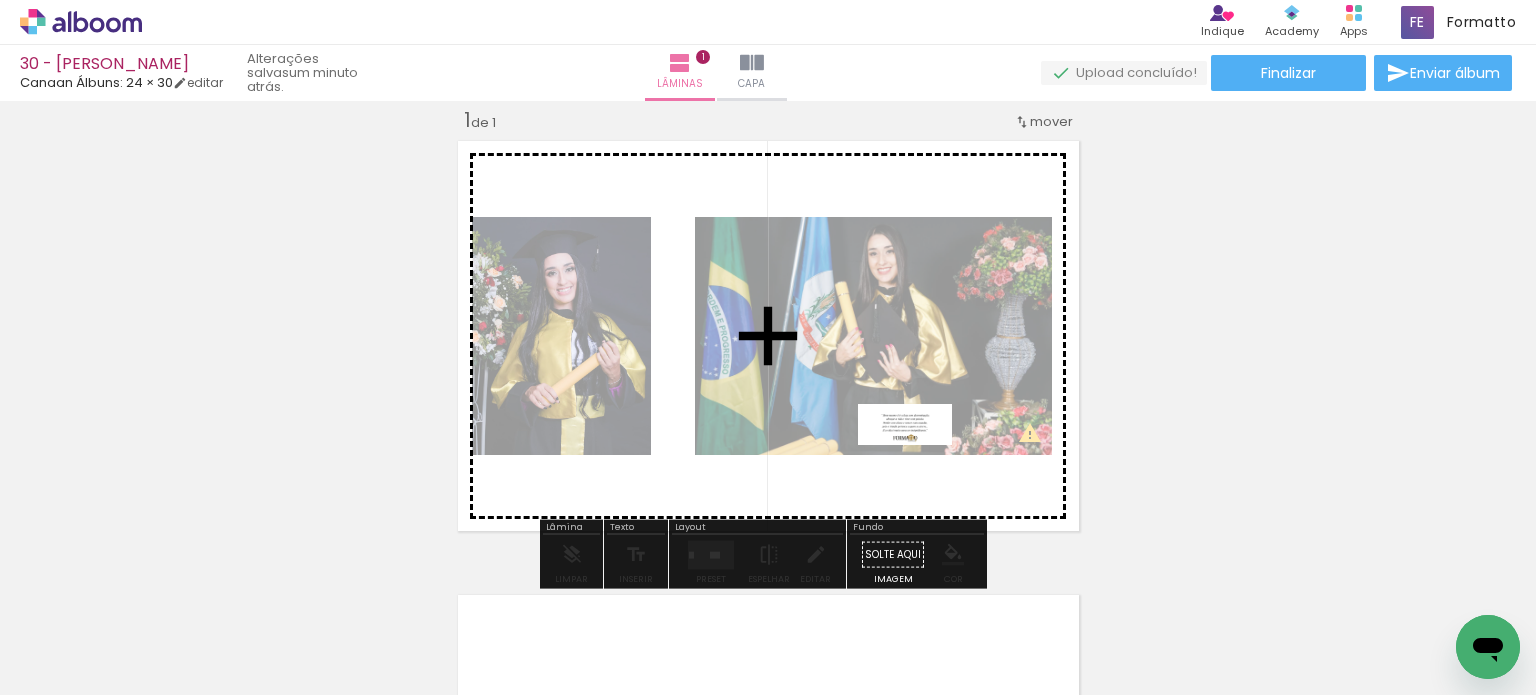 drag, startPoint x: 1425, startPoint y: 631, endPoint x: 920, endPoint y: 466, distance: 531.27203 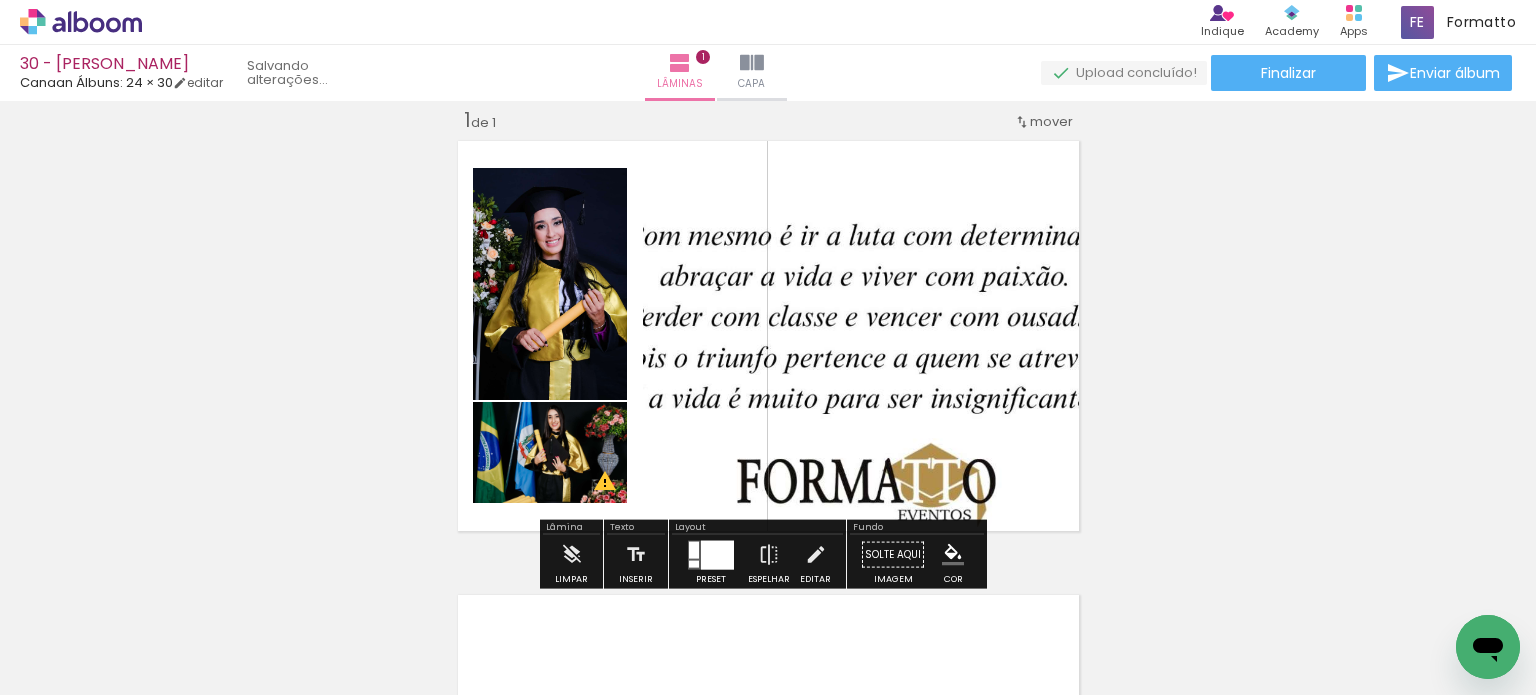 scroll, scrollTop: 0, scrollLeft: 9833, axis: horizontal 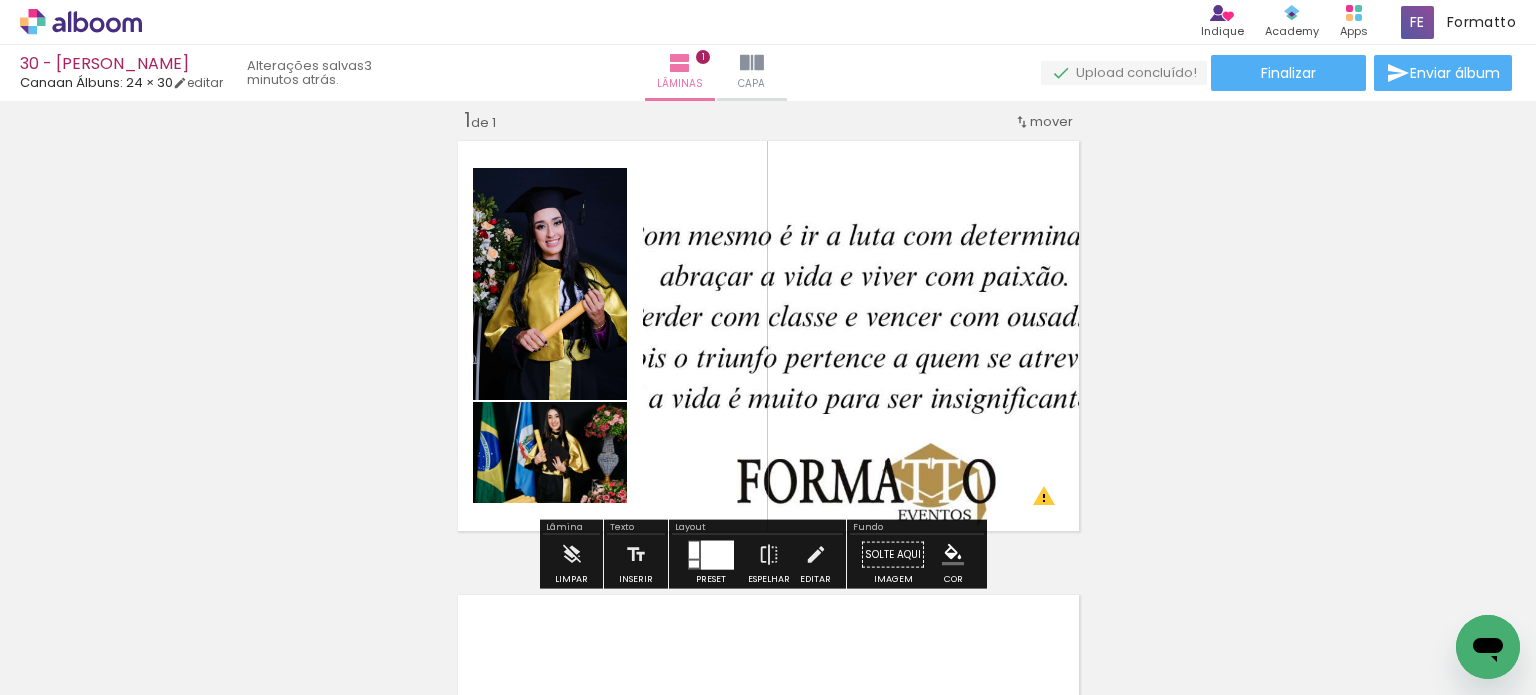 click at bounding box center (717, 554) 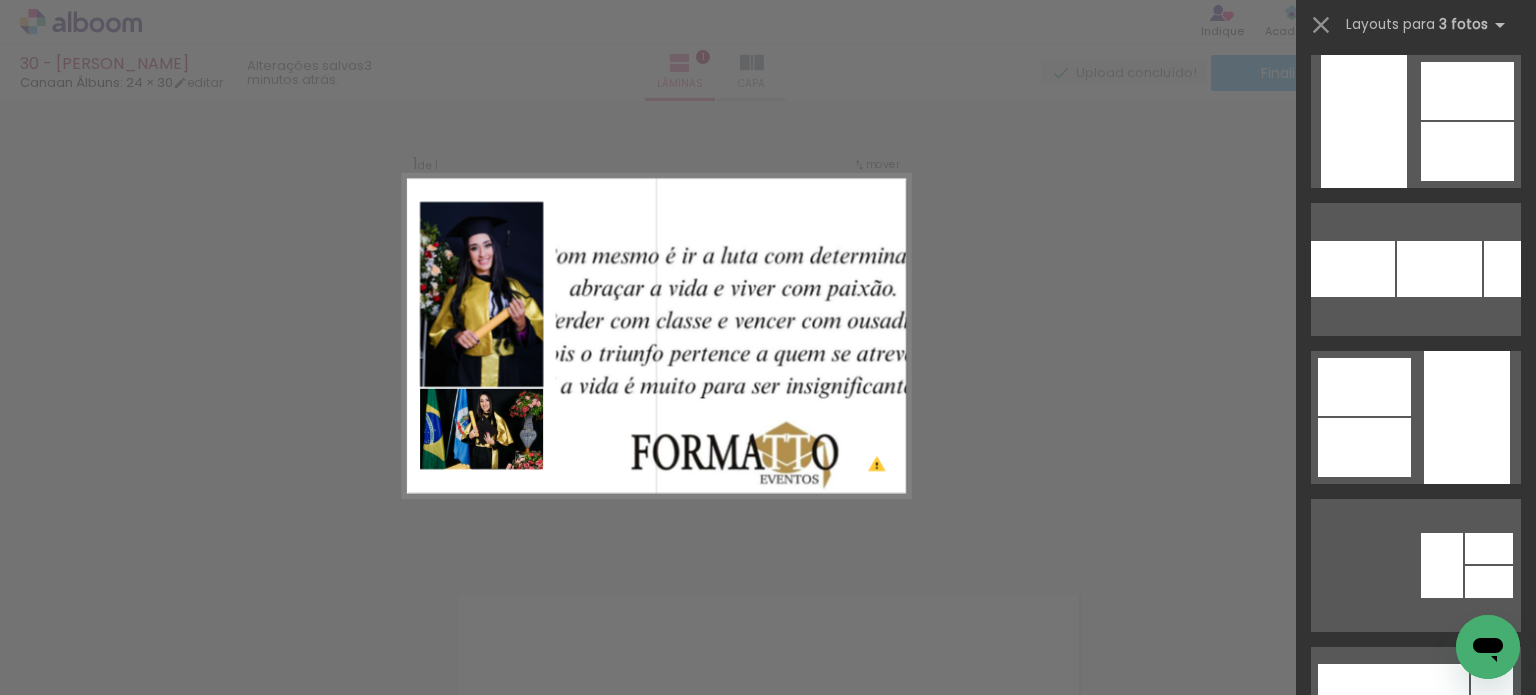 scroll, scrollTop: 4900, scrollLeft: 0, axis: vertical 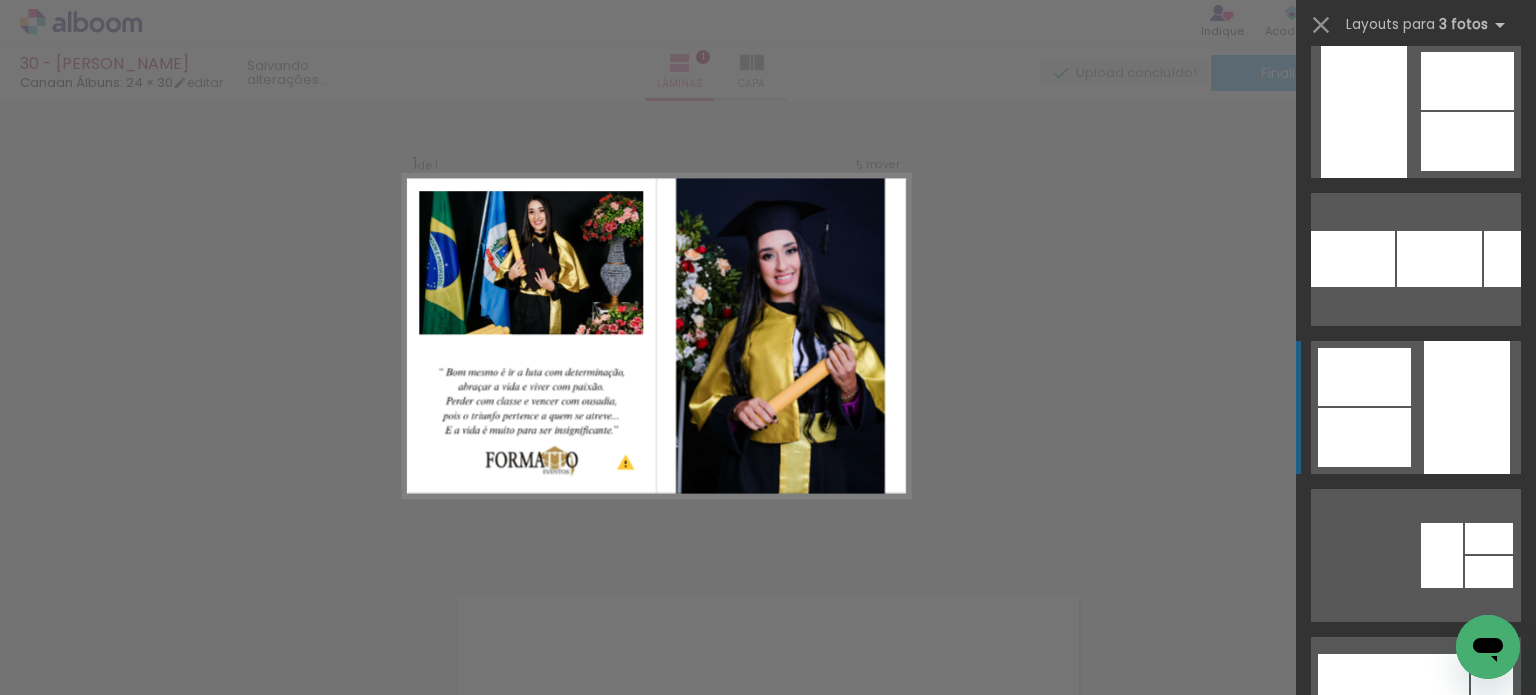 click at bounding box center [1447, -14773] 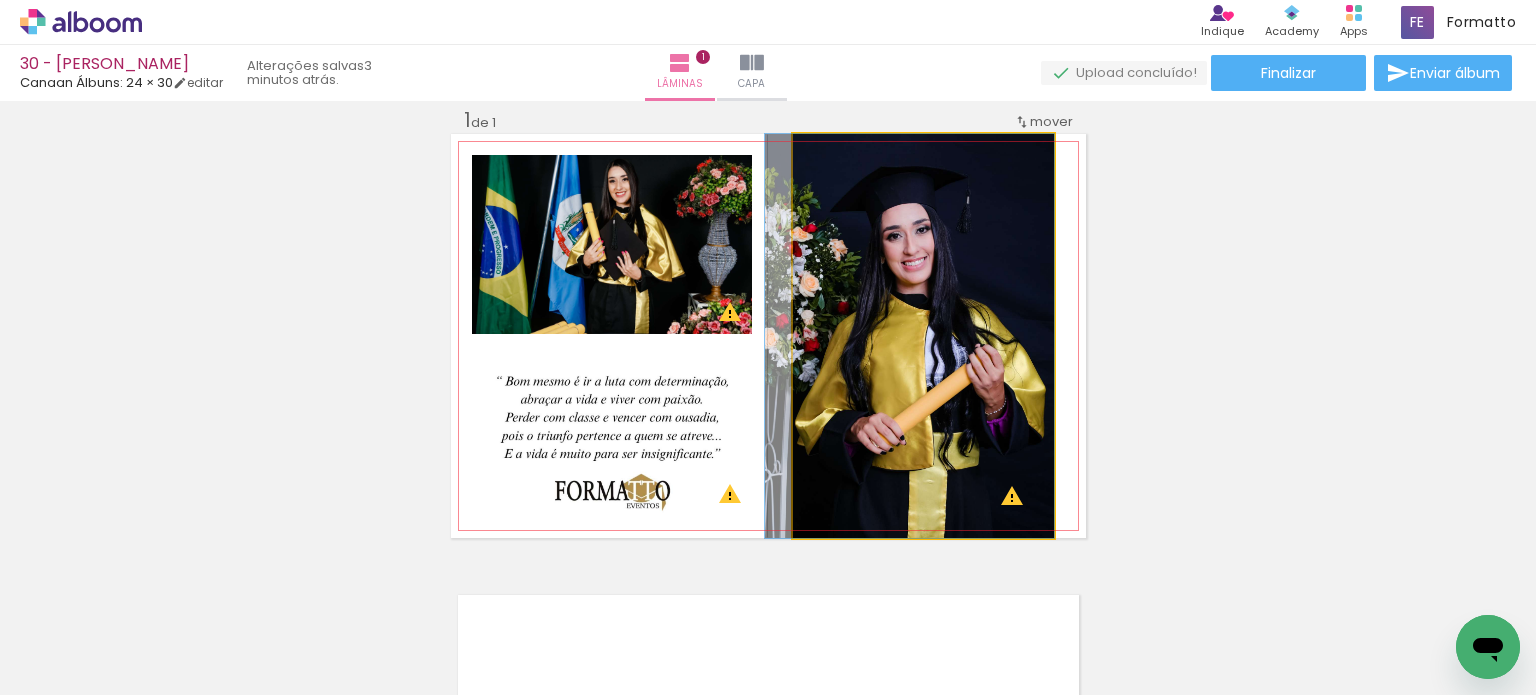 drag, startPoint x: 959, startPoint y: 233, endPoint x: 920, endPoint y: 231, distance: 39.051247 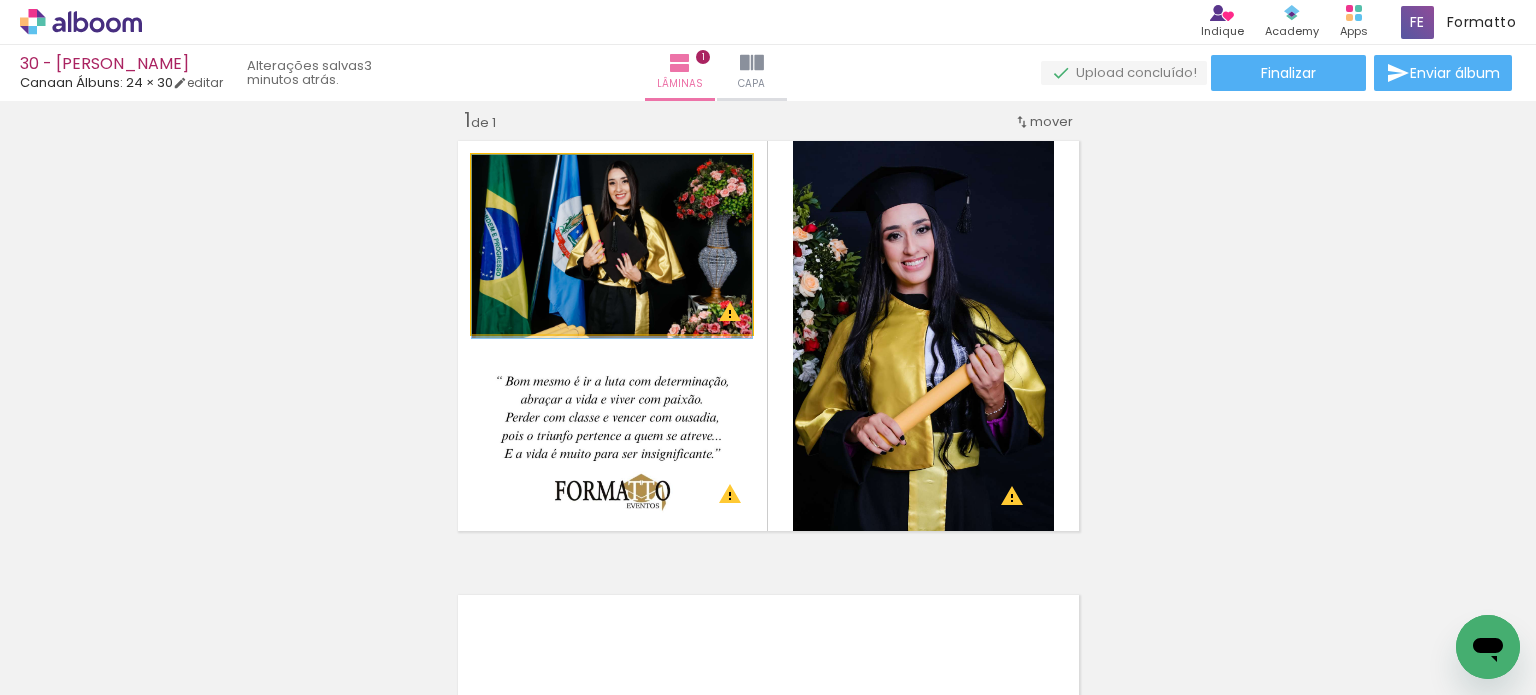 drag, startPoint x: 622, startPoint y: 242, endPoint x: 620, endPoint y: 255, distance: 13.152946 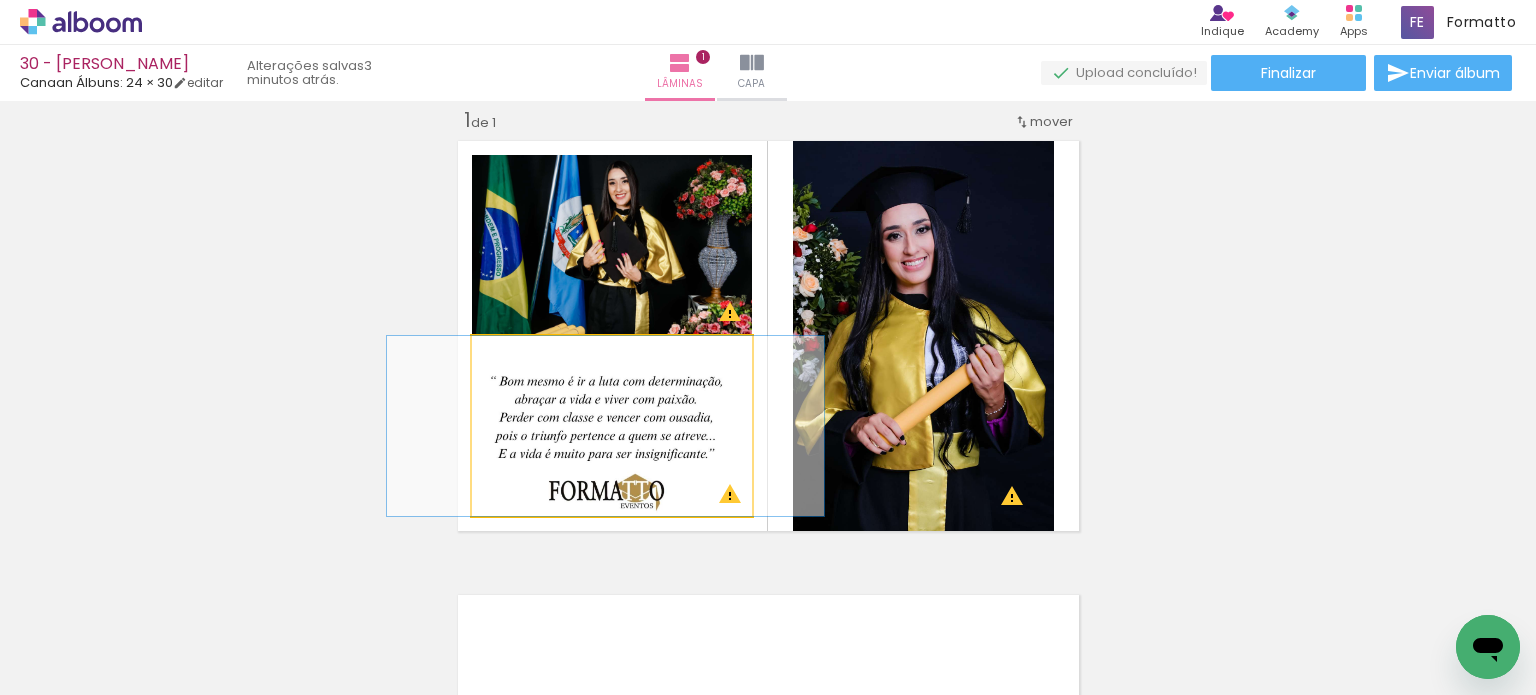 drag, startPoint x: 600, startPoint y: 439, endPoint x: 594, endPoint y: 423, distance: 17.088007 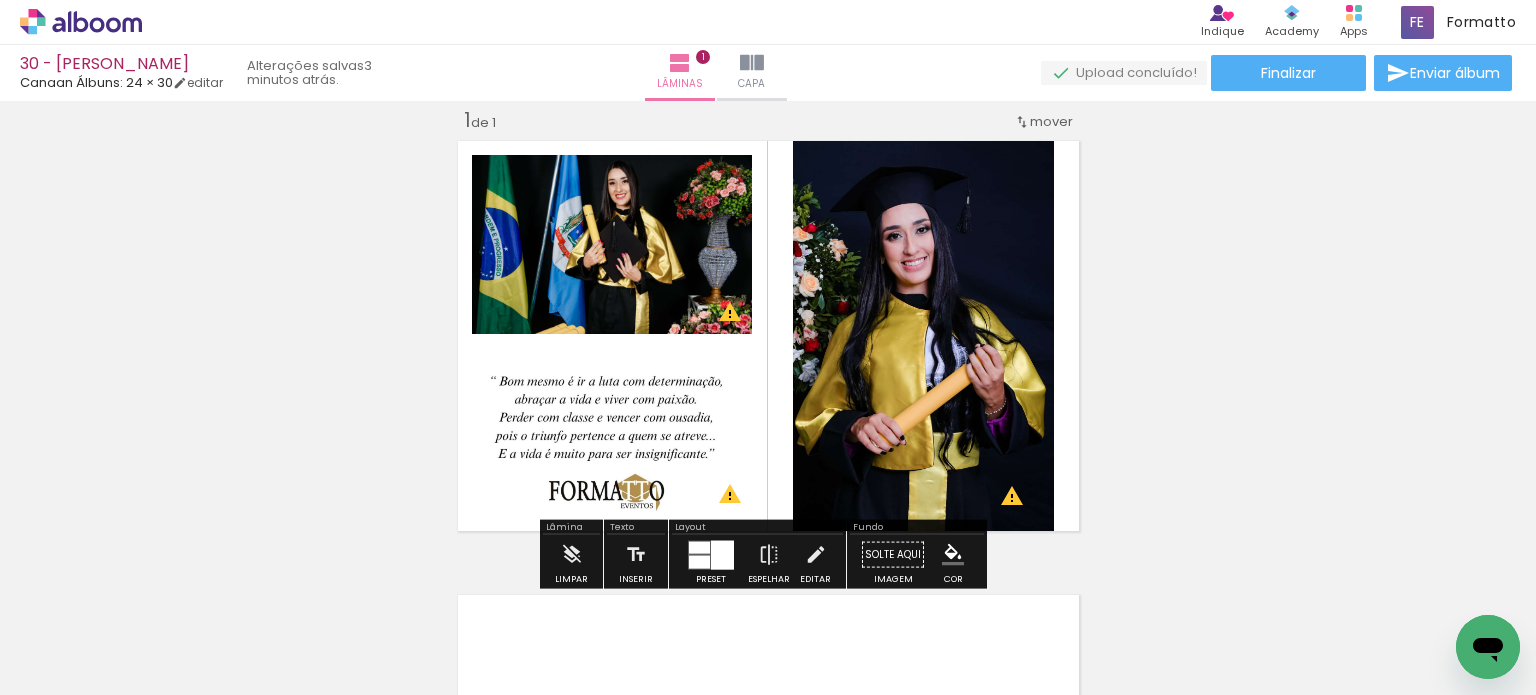 click on "Inserir lâmina 1  de 1 O Designbox precisará aumentar a sua imagem em 231% para exportar para impressão. O Designbox precisará aumentar a sua imagem em 167% para exportar para impressão. O Designbox precisará aumentar a sua imagem em 176% para exportar para impressão. O Designbox precisará aumentar a sua imagem em 248% para exportar para impressão." at bounding box center (768, 537) 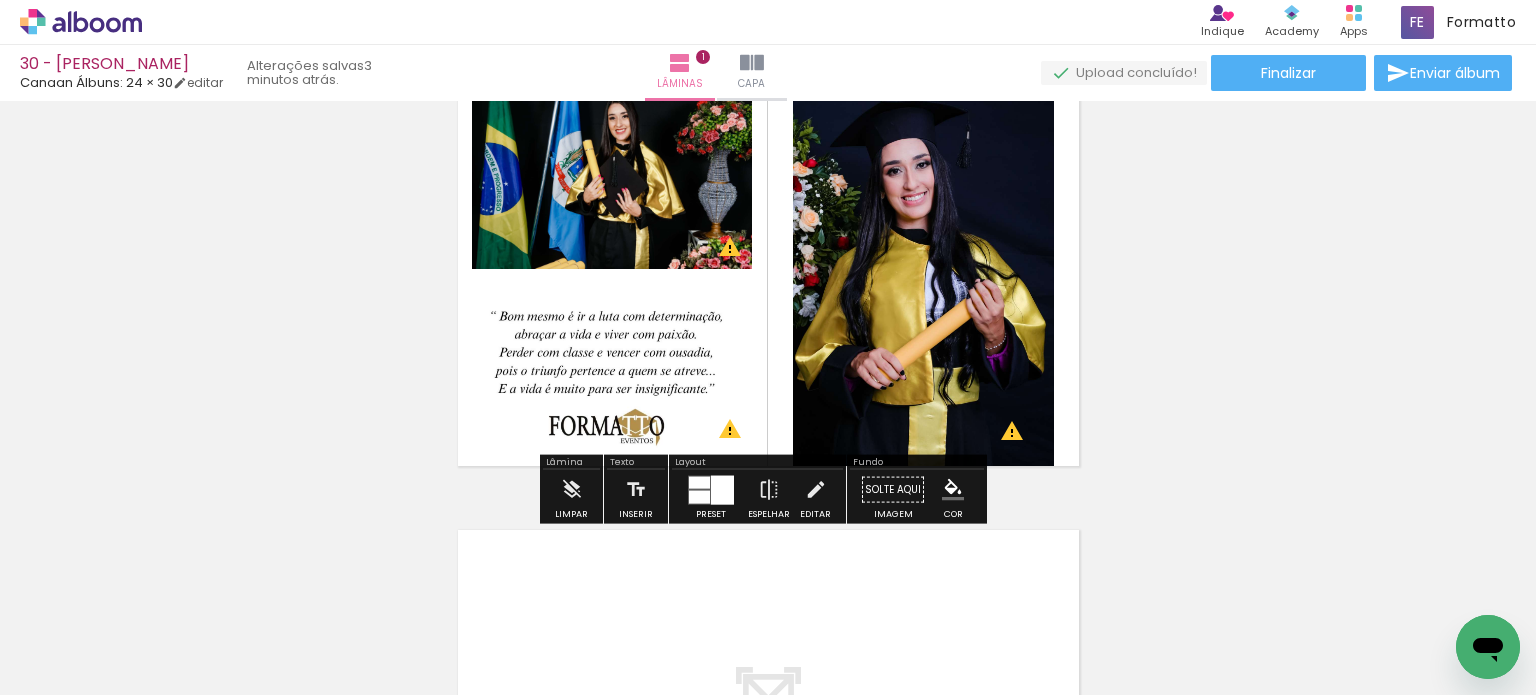 scroll, scrollTop: 125, scrollLeft: 0, axis: vertical 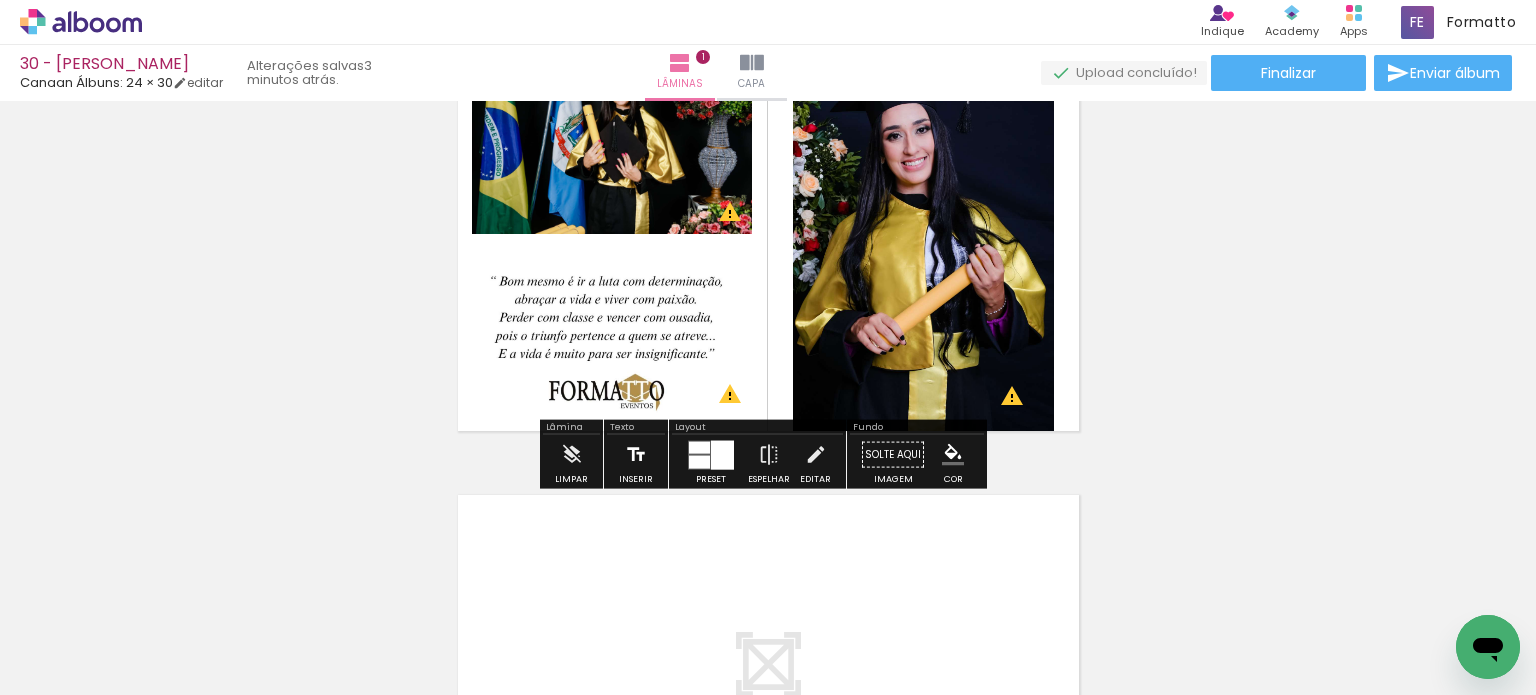 click at bounding box center (636, 455) 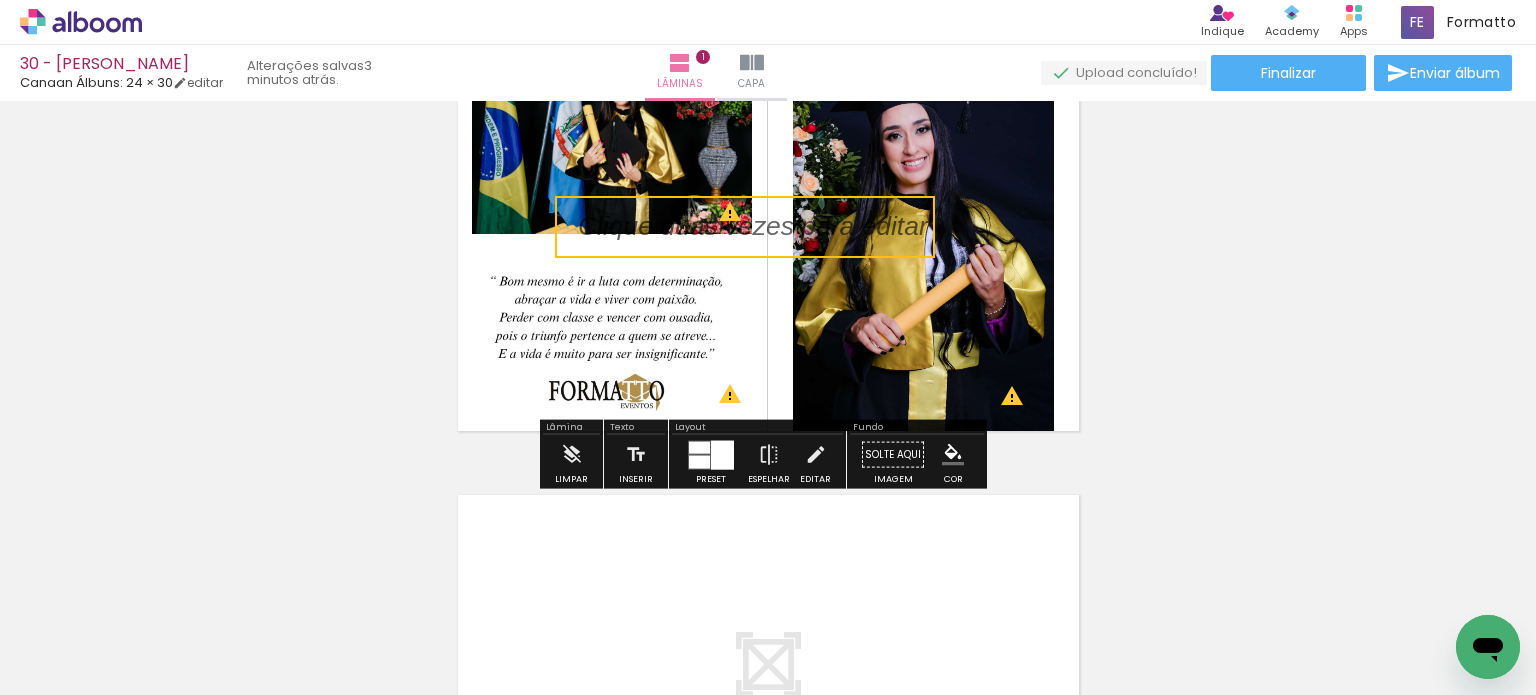 click at bounding box center (745, 227) 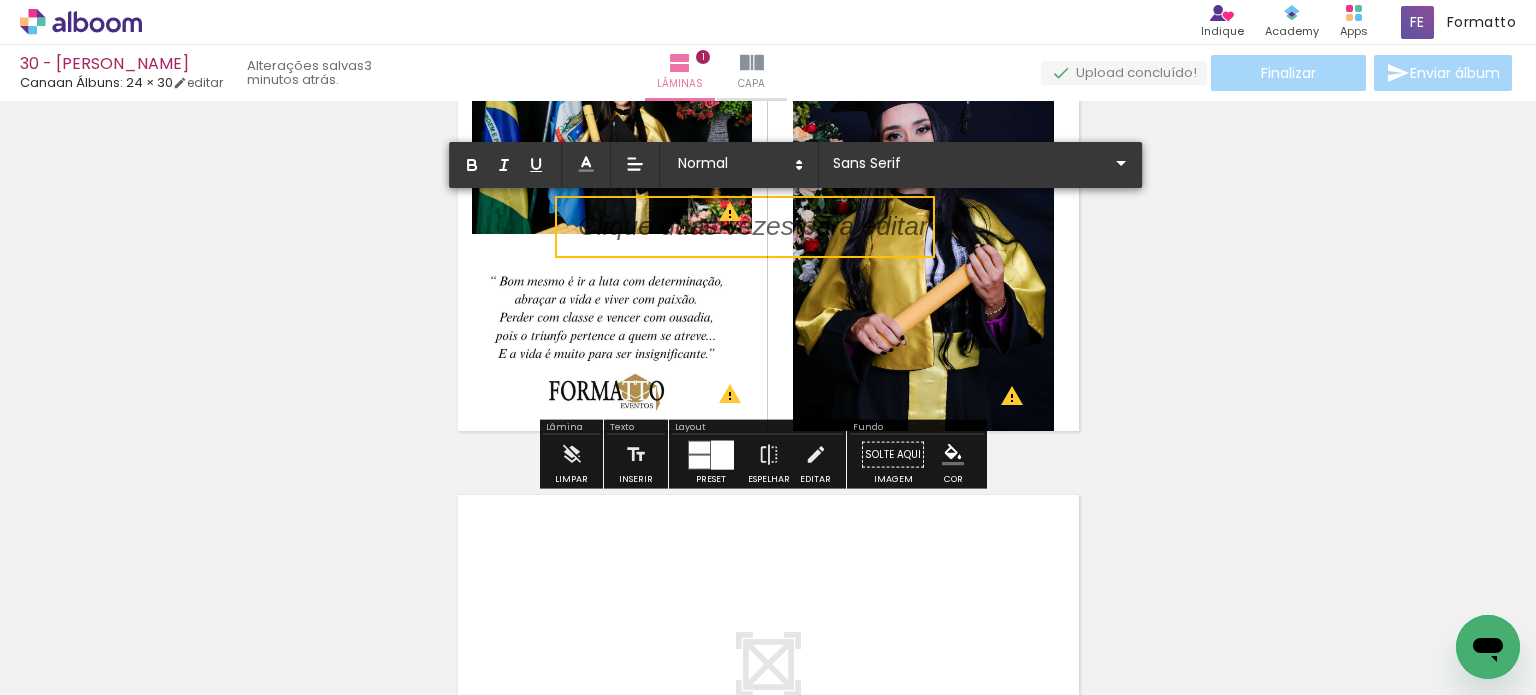 type 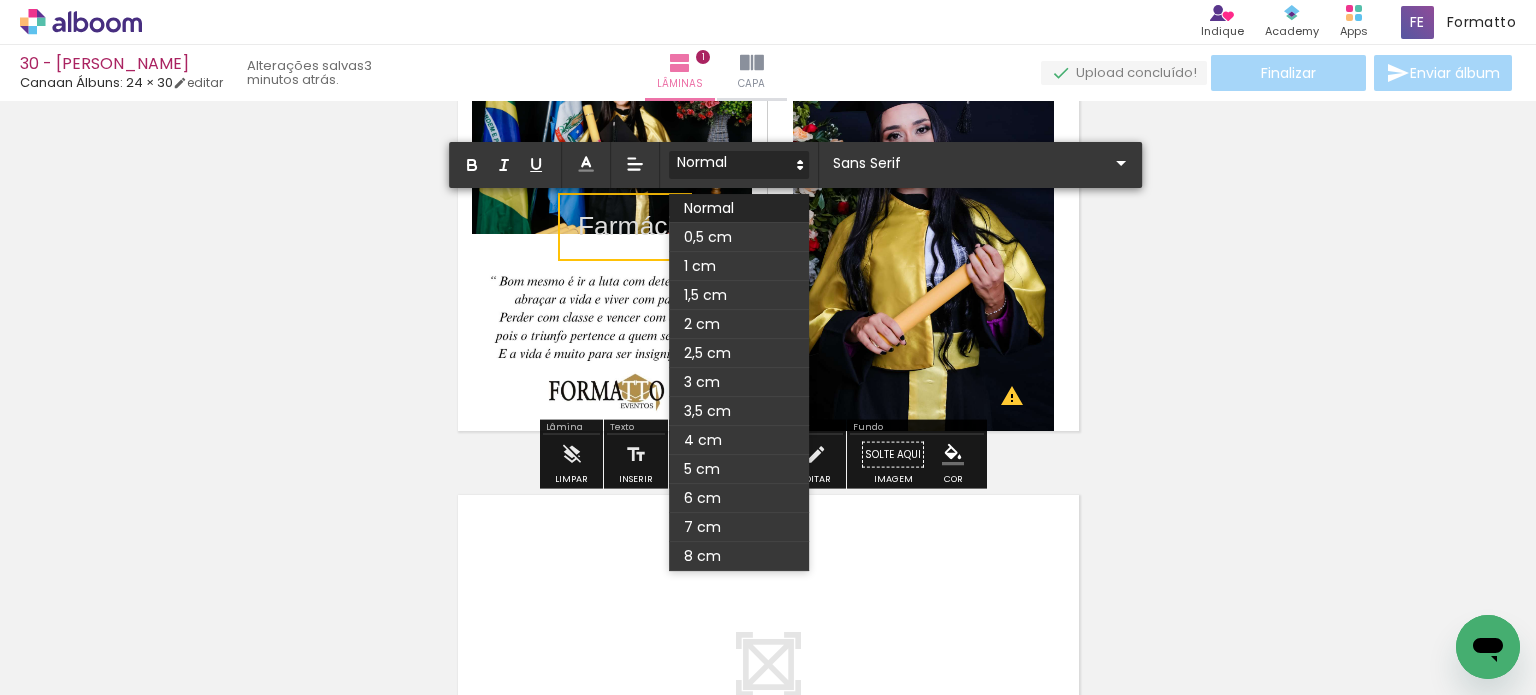 click 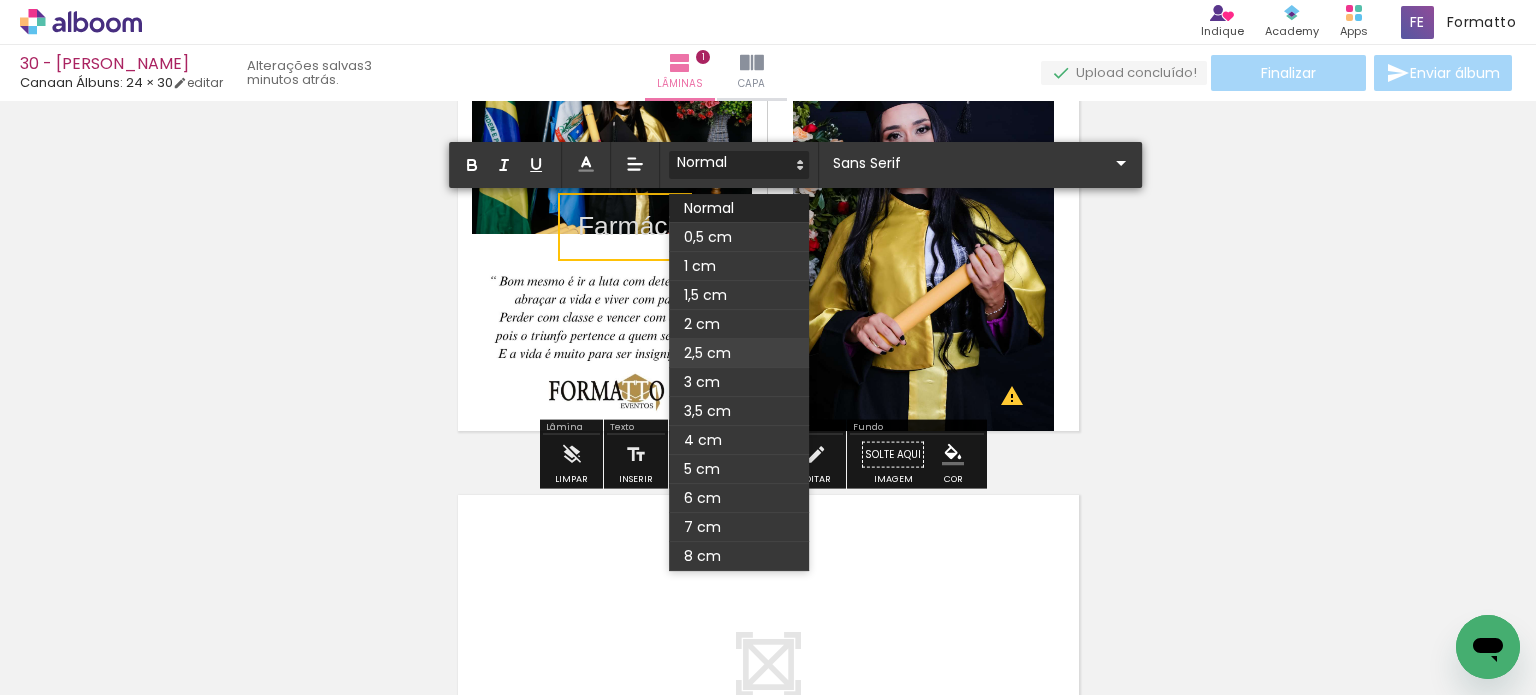 click at bounding box center [739, 353] 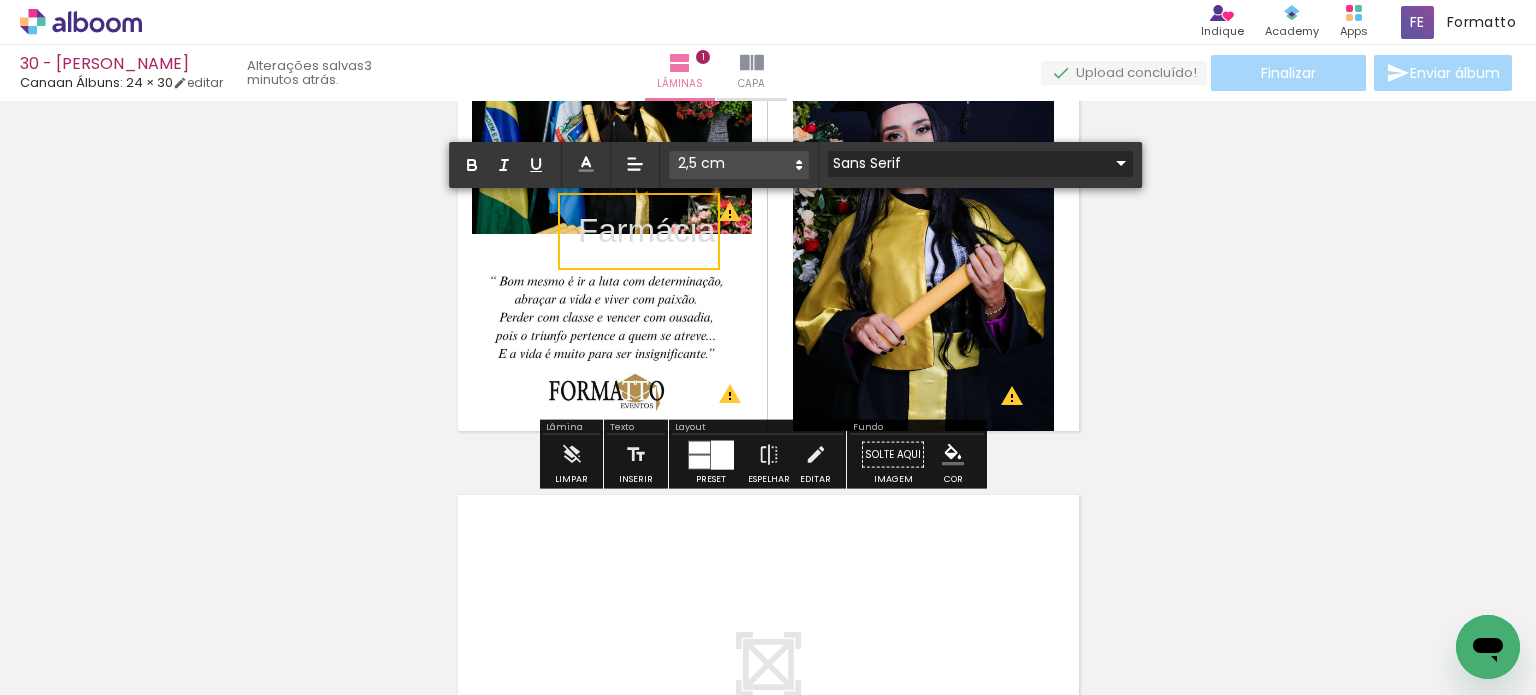click 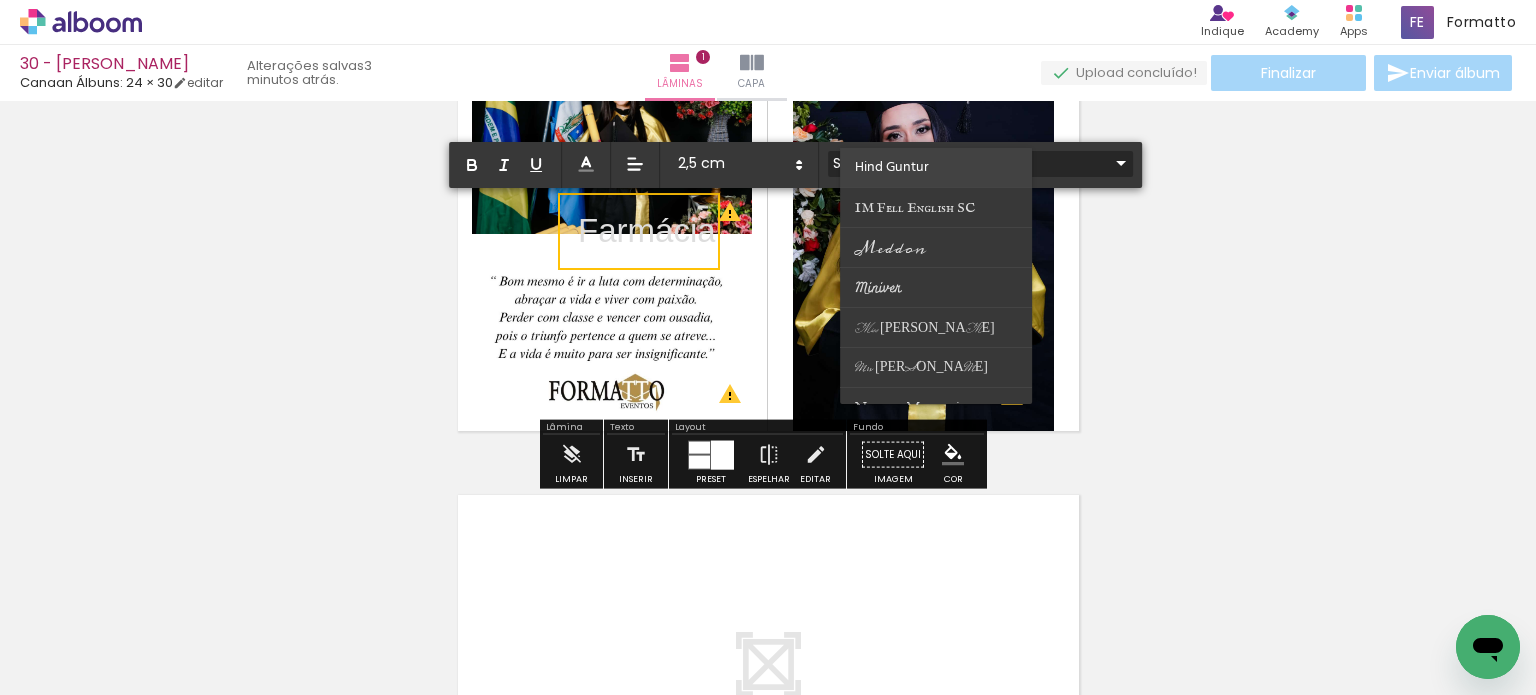 scroll, scrollTop: 600, scrollLeft: 0, axis: vertical 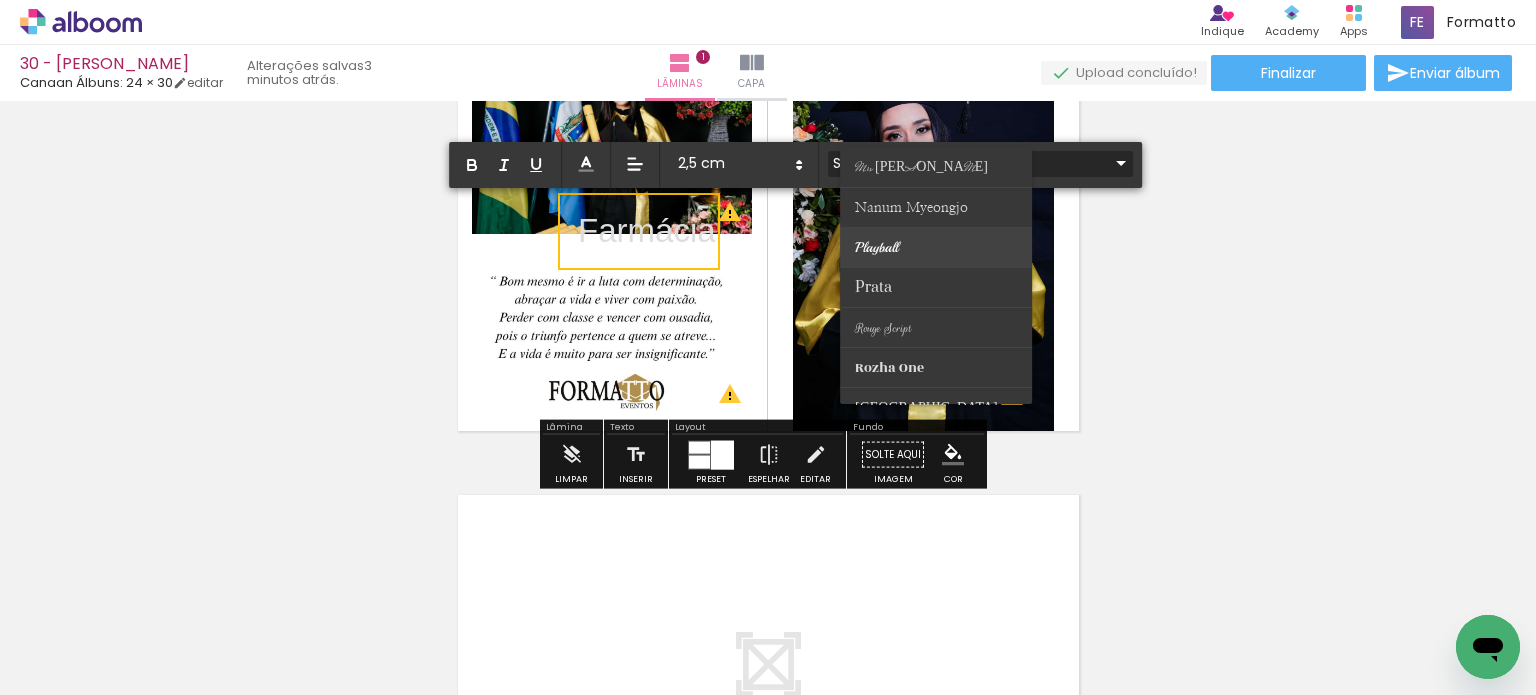 click at bounding box center [937, 248] 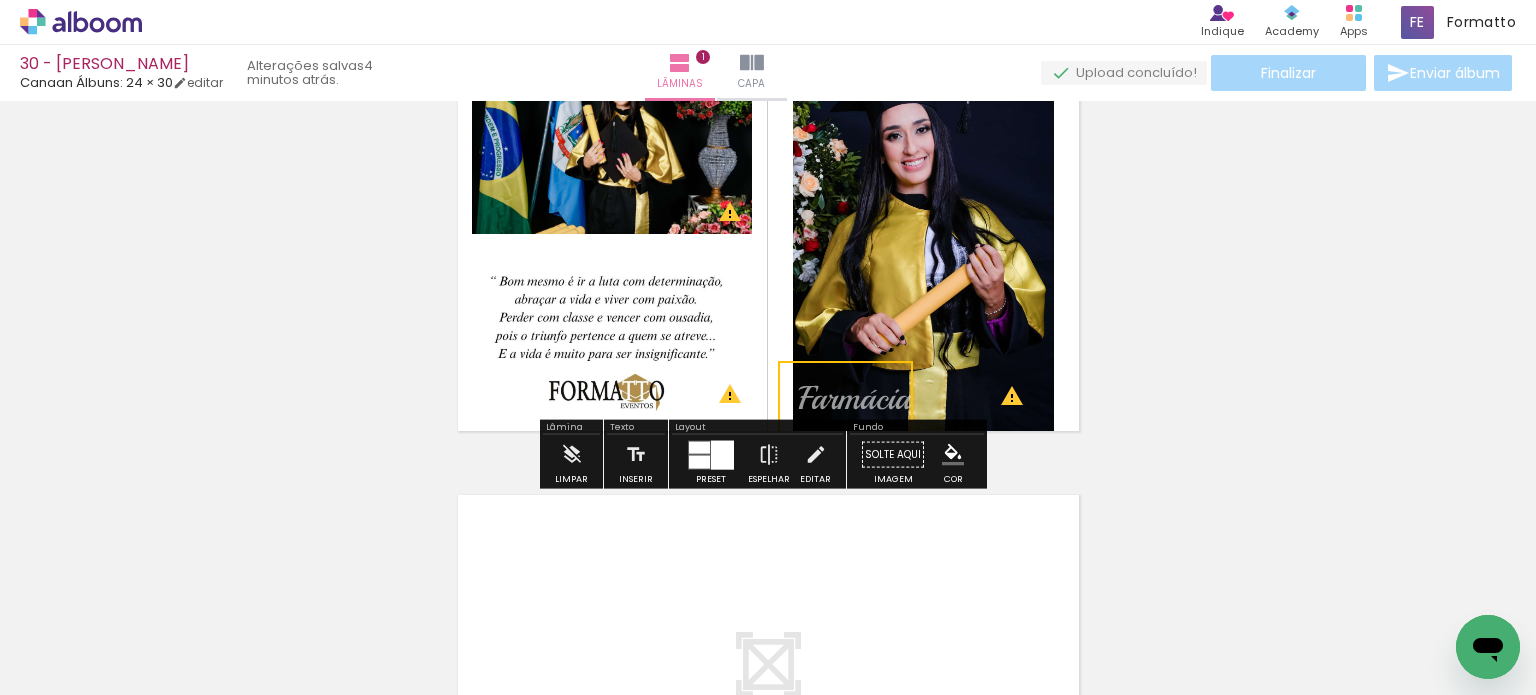 drag, startPoint x: 690, startPoint y: 210, endPoint x: 910, endPoint y: 444, distance: 321.17908 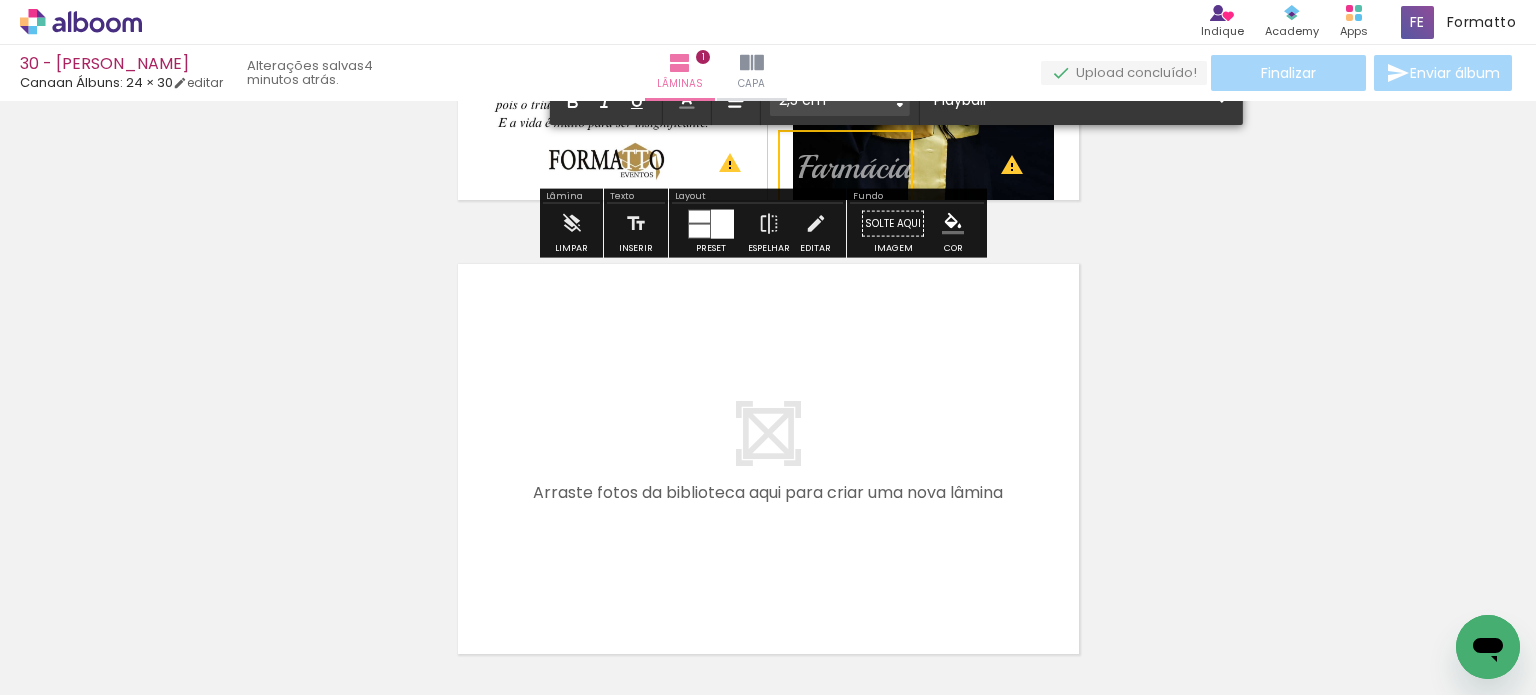scroll, scrollTop: 425, scrollLeft: 0, axis: vertical 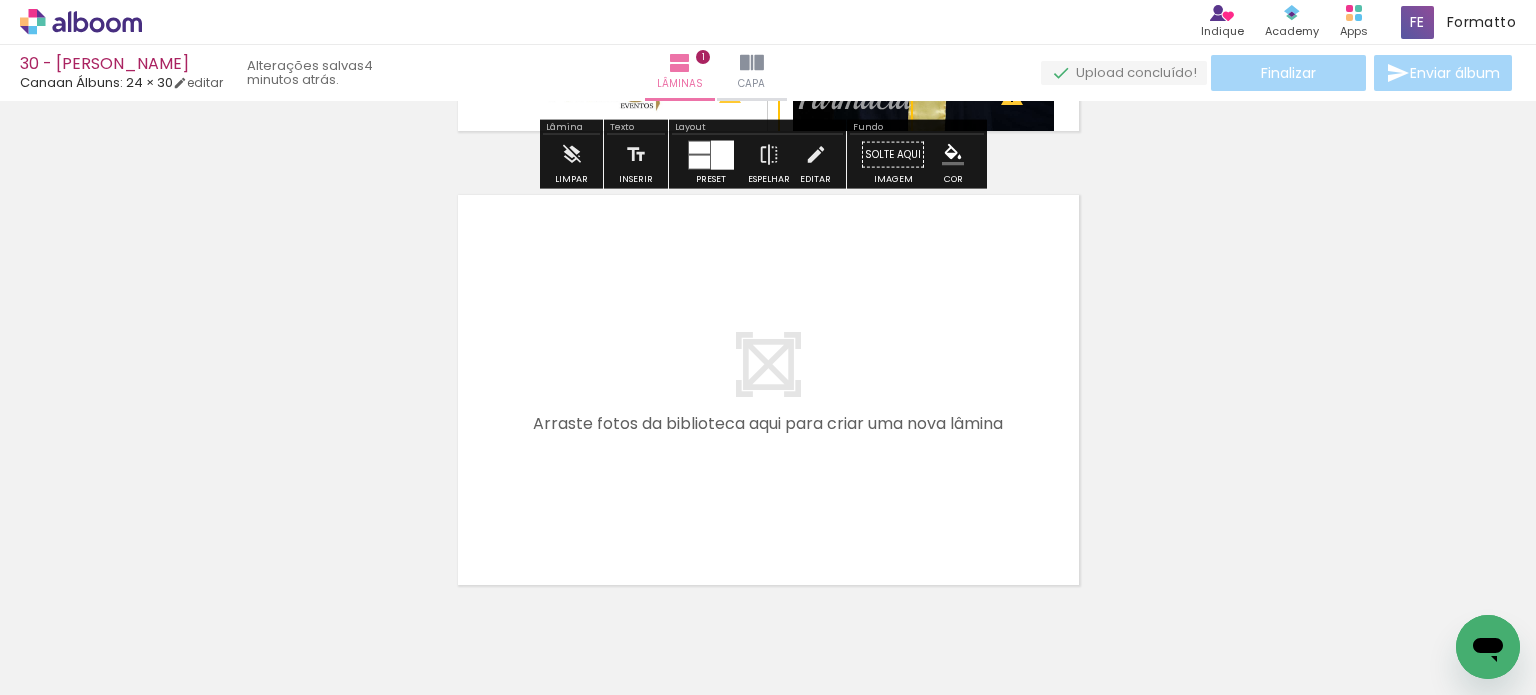 click at bounding box center (768, 390) 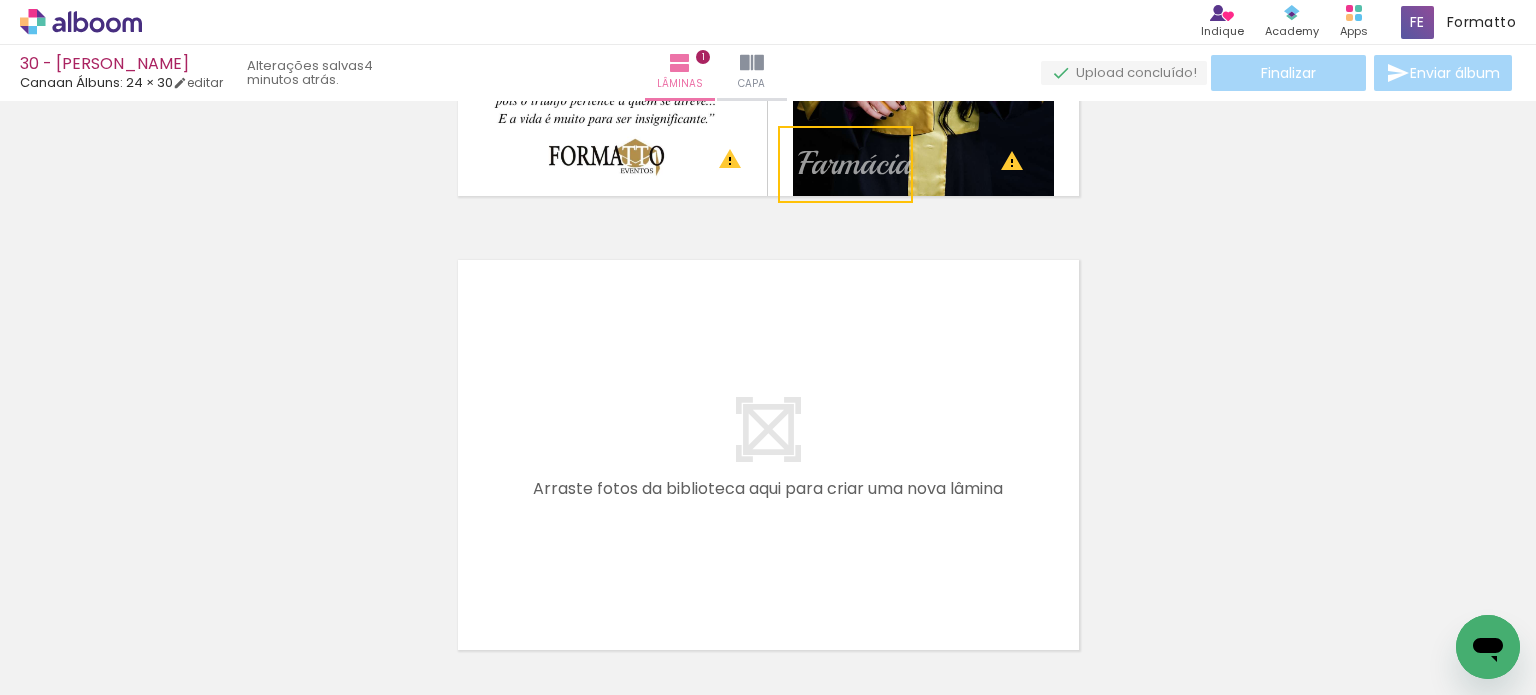 scroll, scrollTop: 325, scrollLeft: 0, axis: vertical 